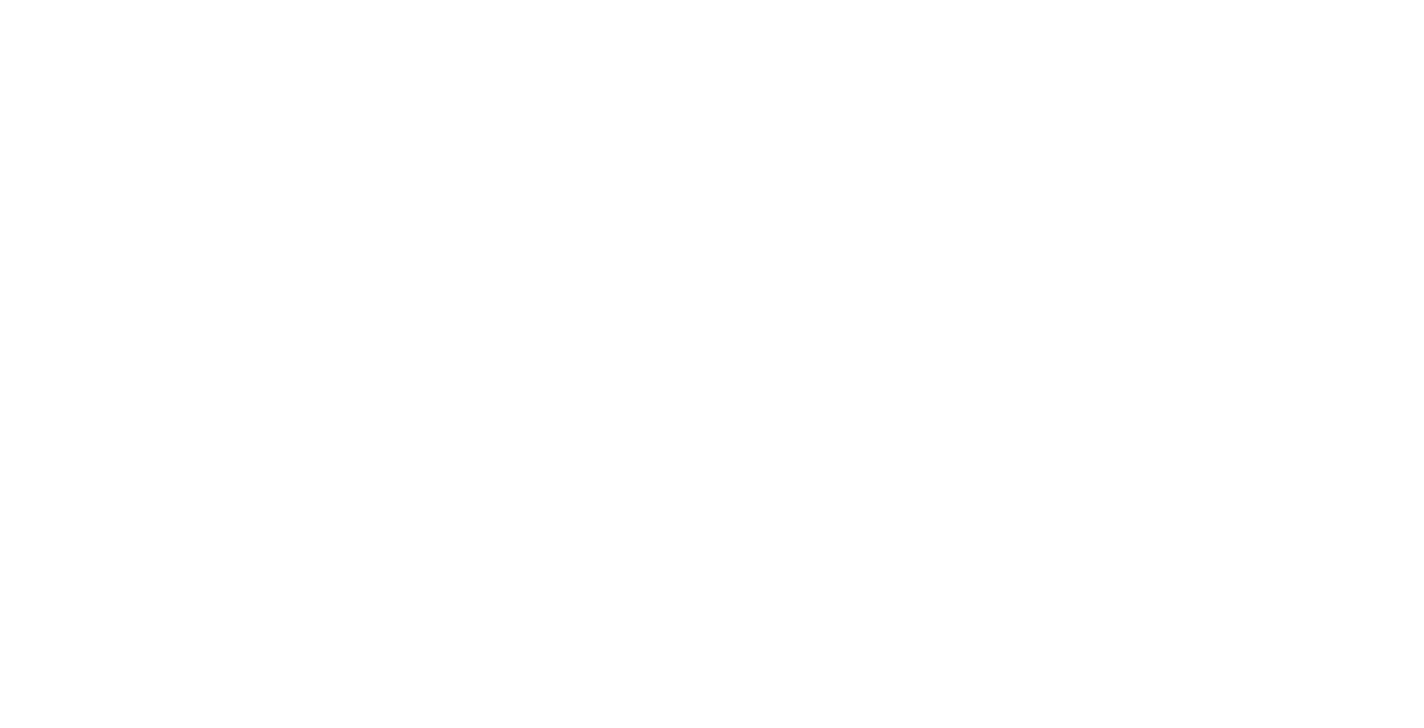 scroll, scrollTop: 0, scrollLeft: 0, axis: both 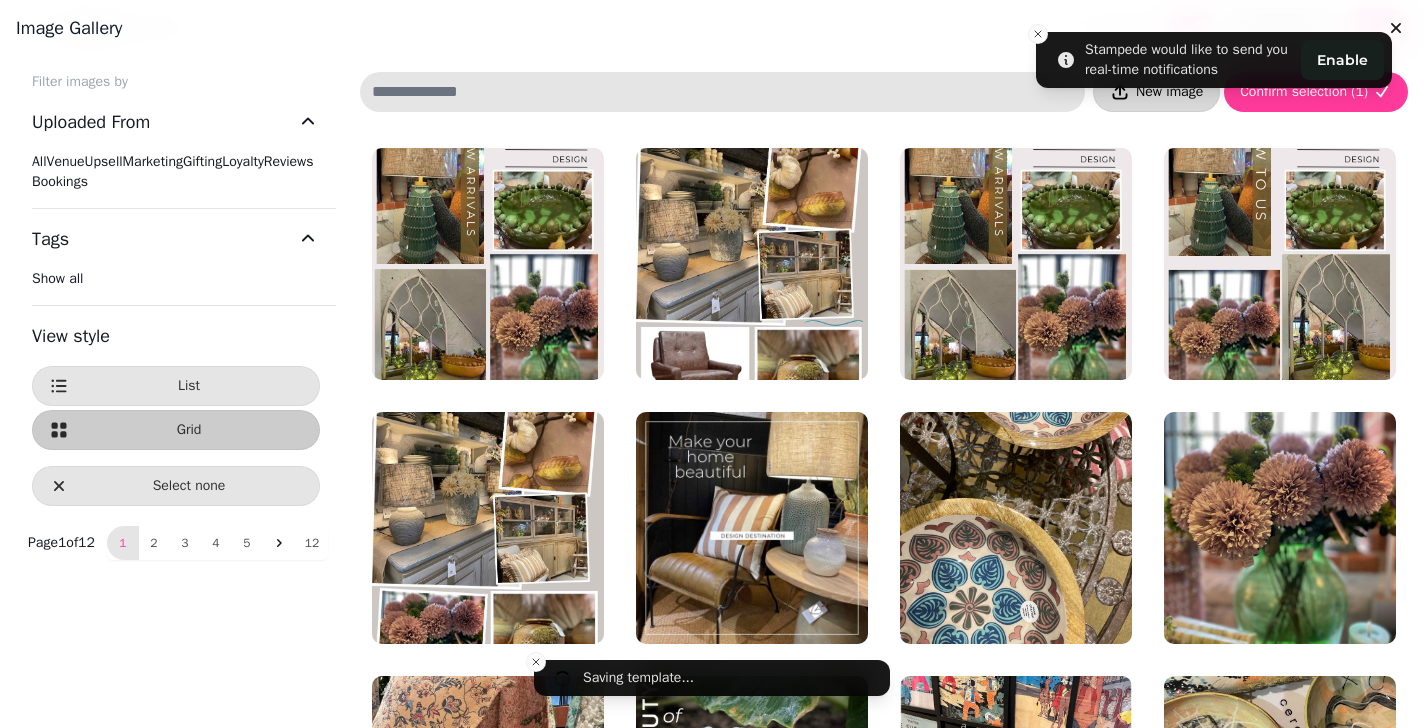 click on "New image" at bounding box center [1169, 92] 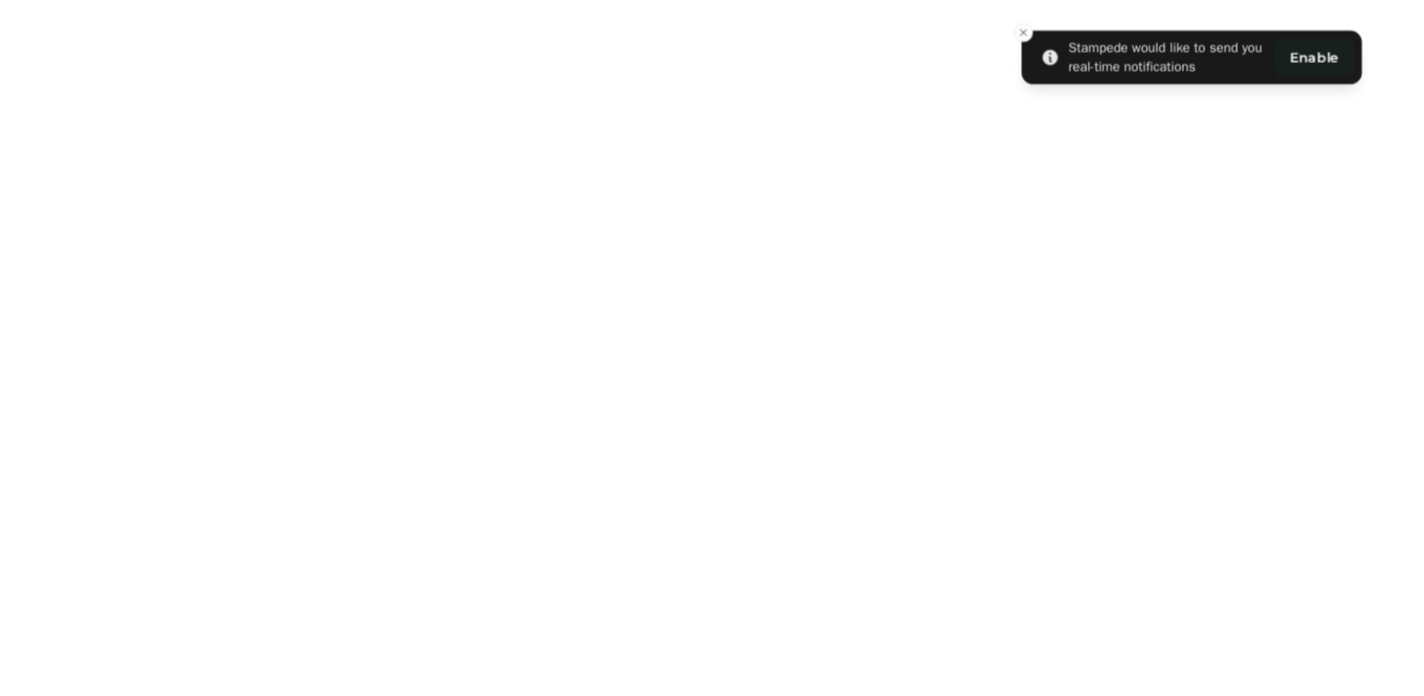 scroll, scrollTop: 0, scrollLeft: 0, axis: both 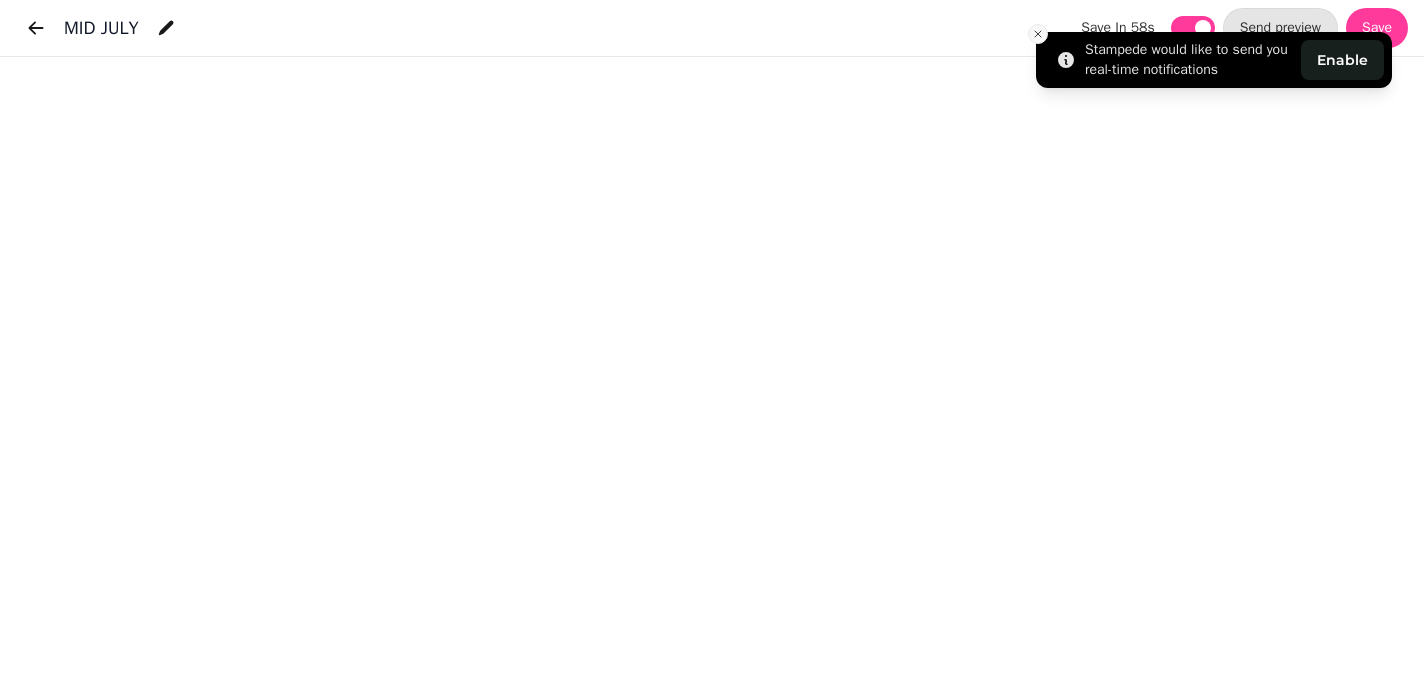 click at bounding box center (1038, 34) 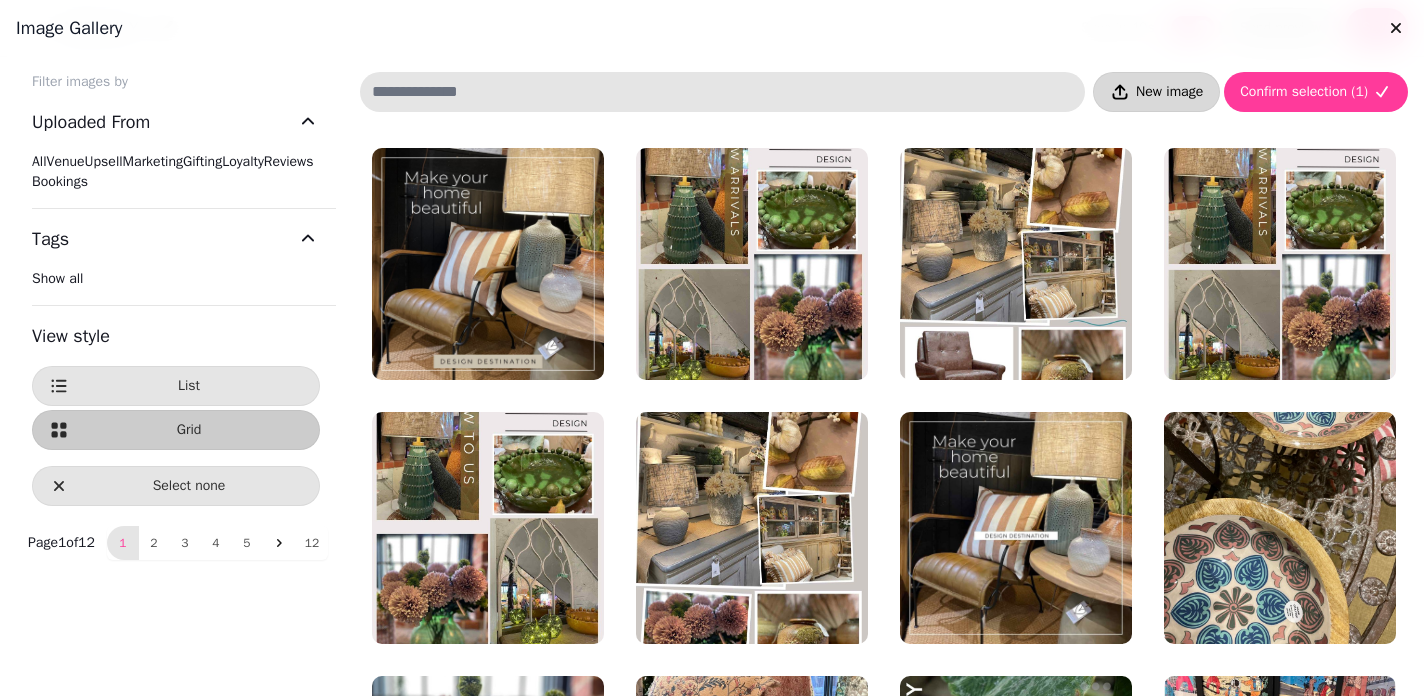 click on "New image" at bounding box center (1169, 92) 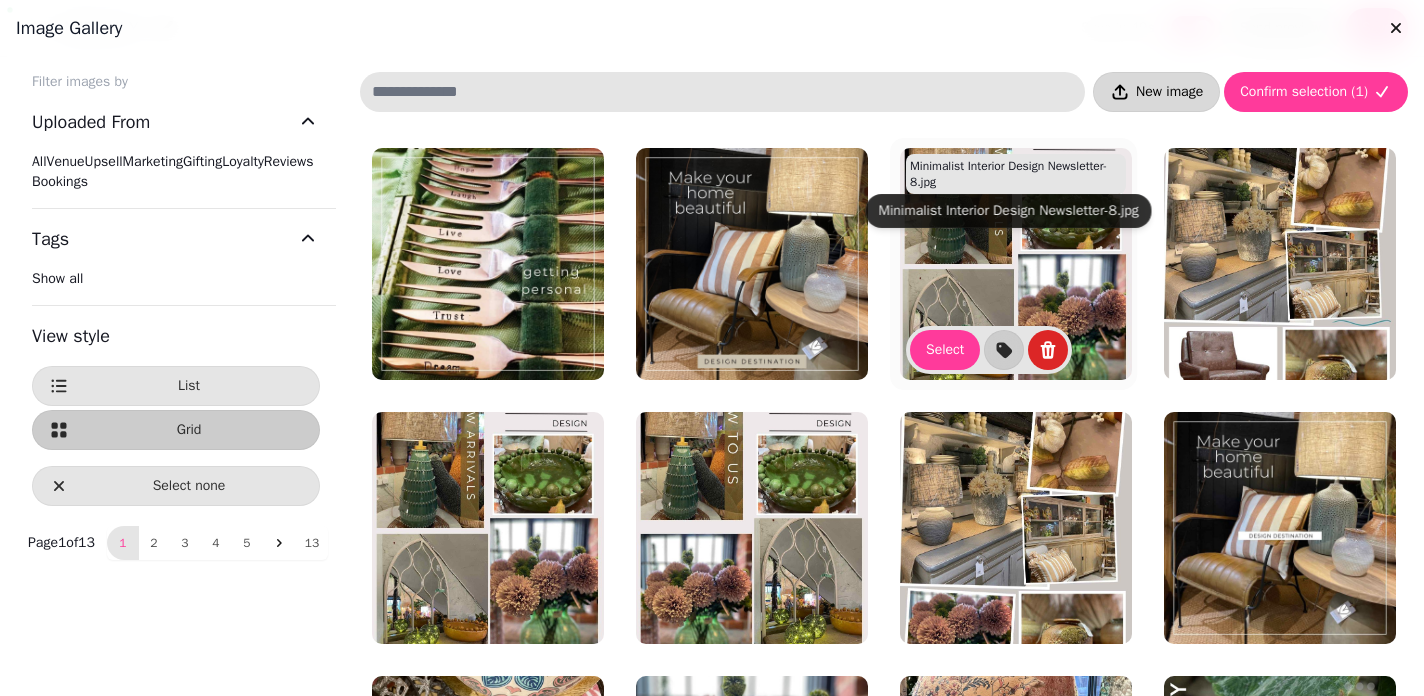 click on "New image" at bounding box center (1156, 92) 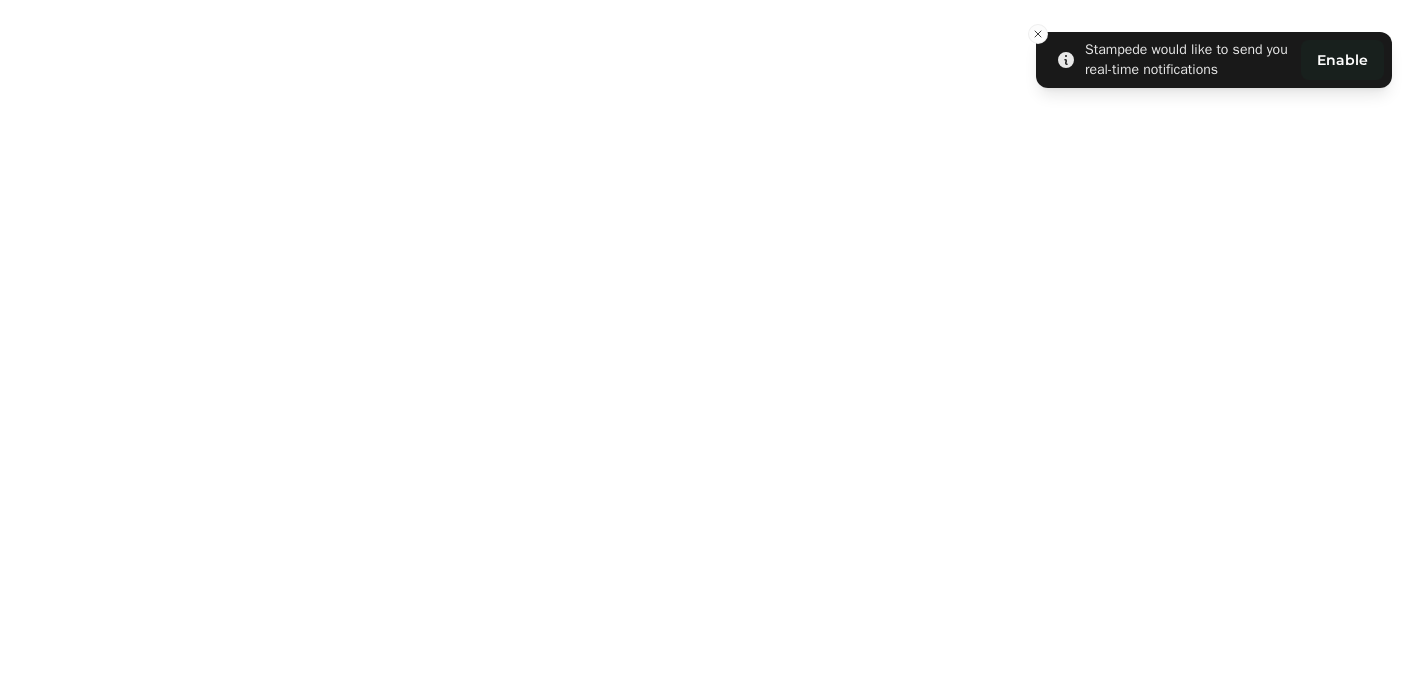 scroll, scrollTop: 0, scrollLeft: 0, axis: both 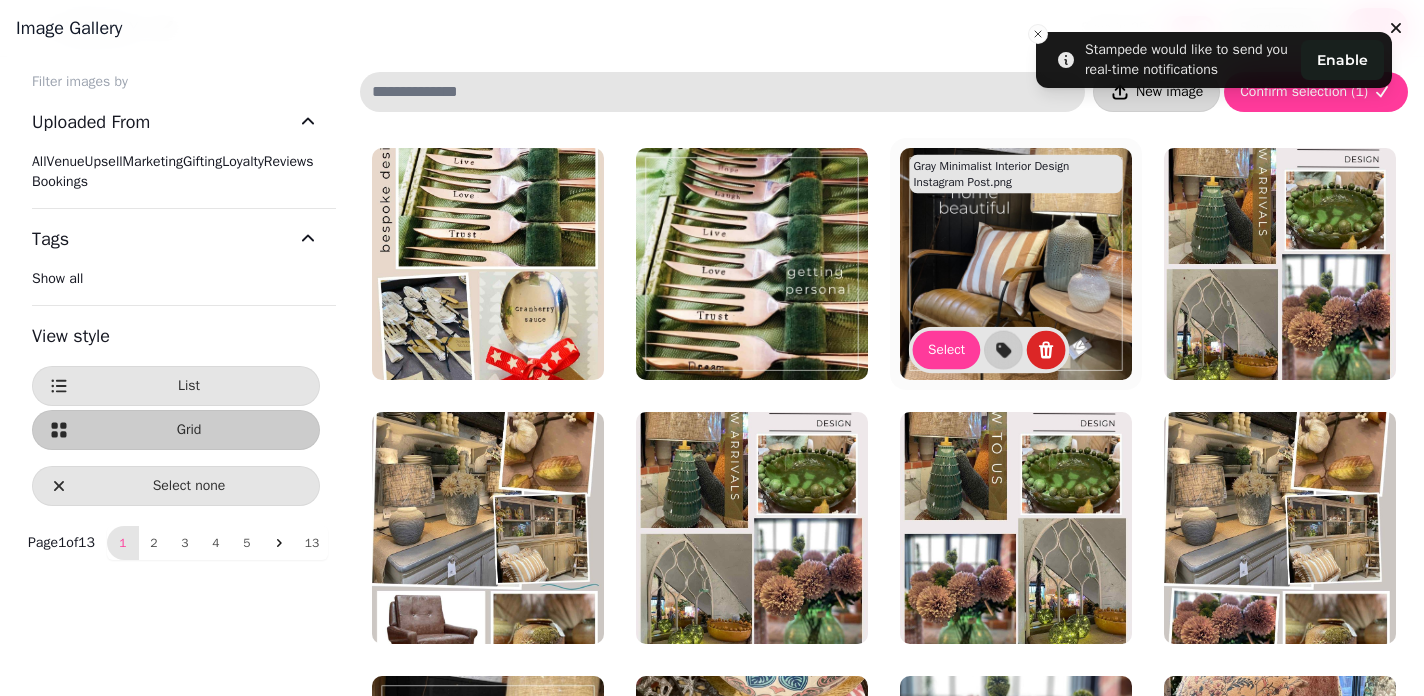 click on "New image" at bounding box center (1156, 92) 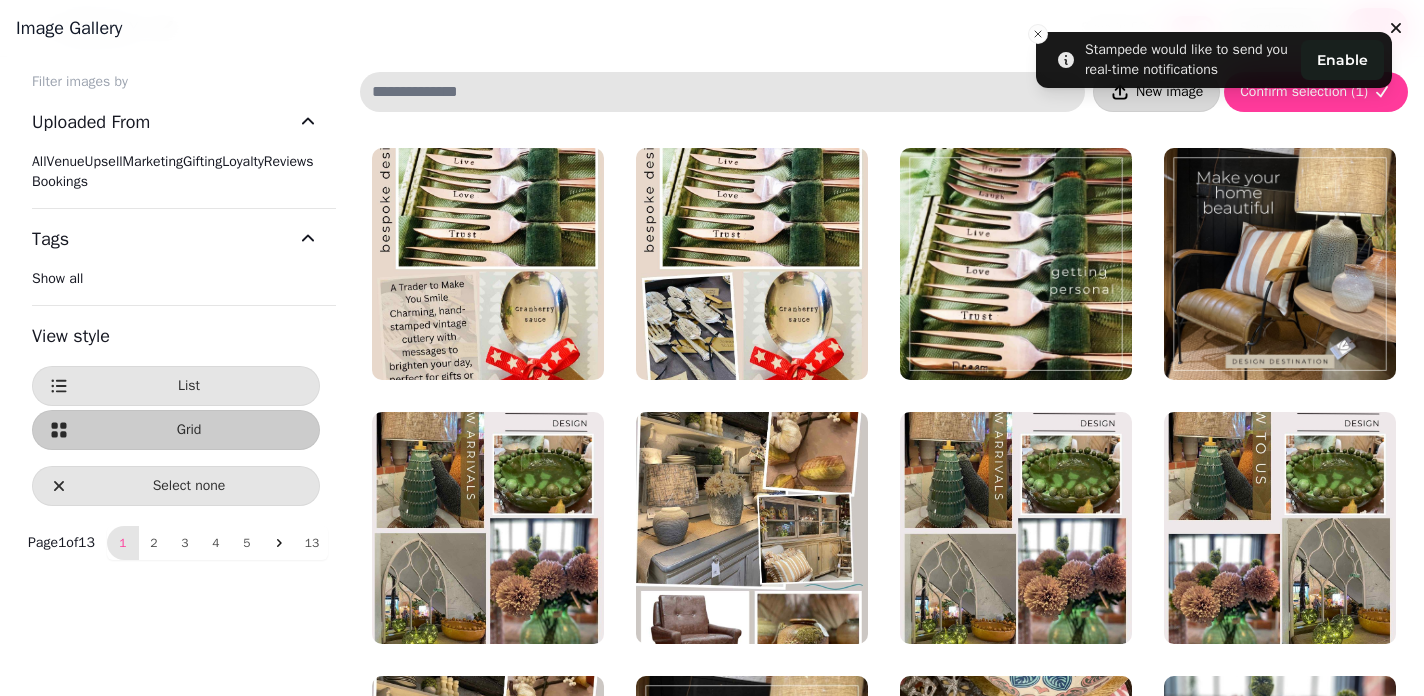 click on "New image" at bounding box center [1156, 92] 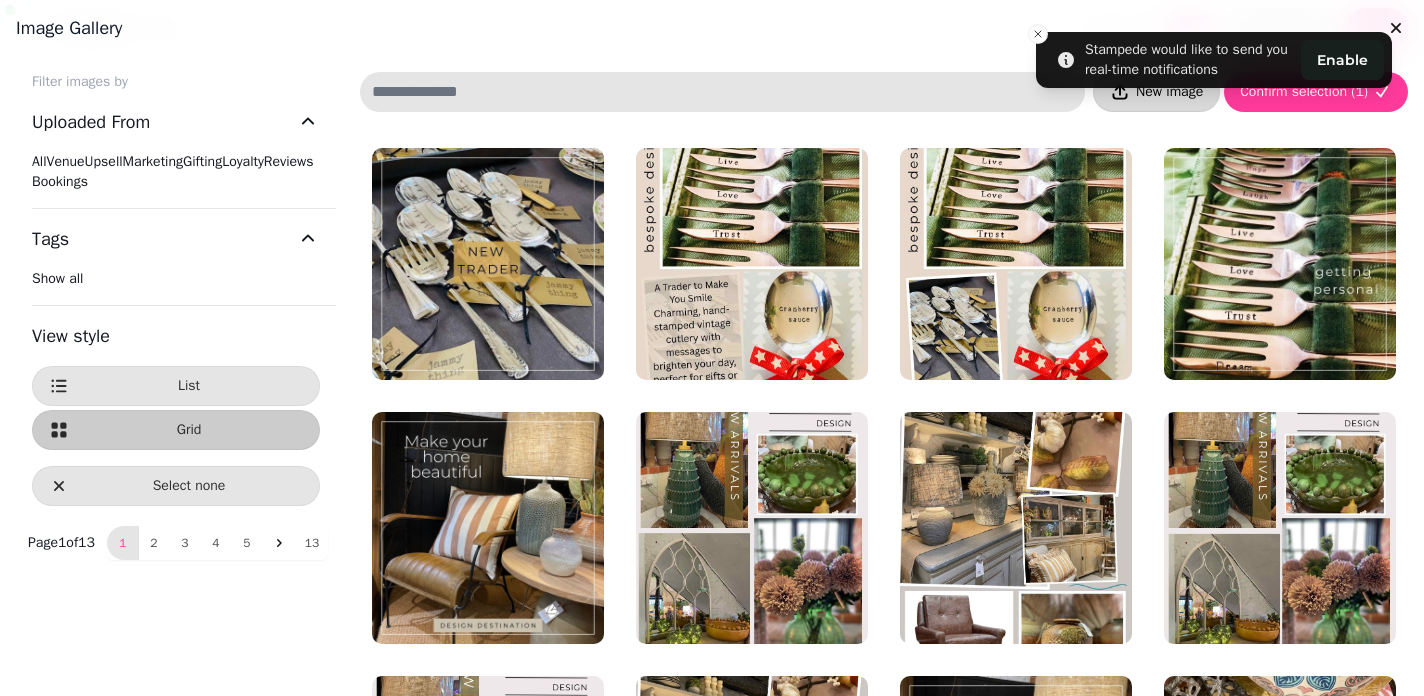 click on "New image" at bounding box center [1169, 92] 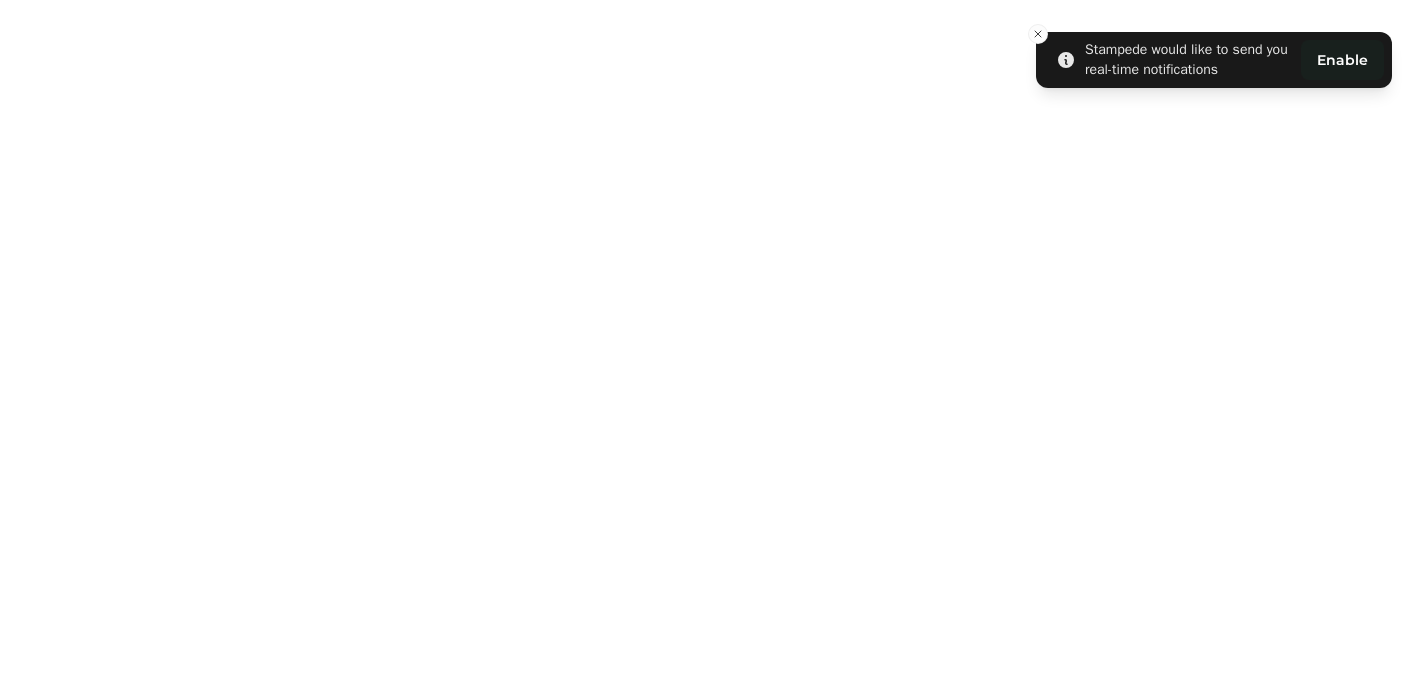 scroll, scrollTop: 0, scrollLeft: 0, axis: both 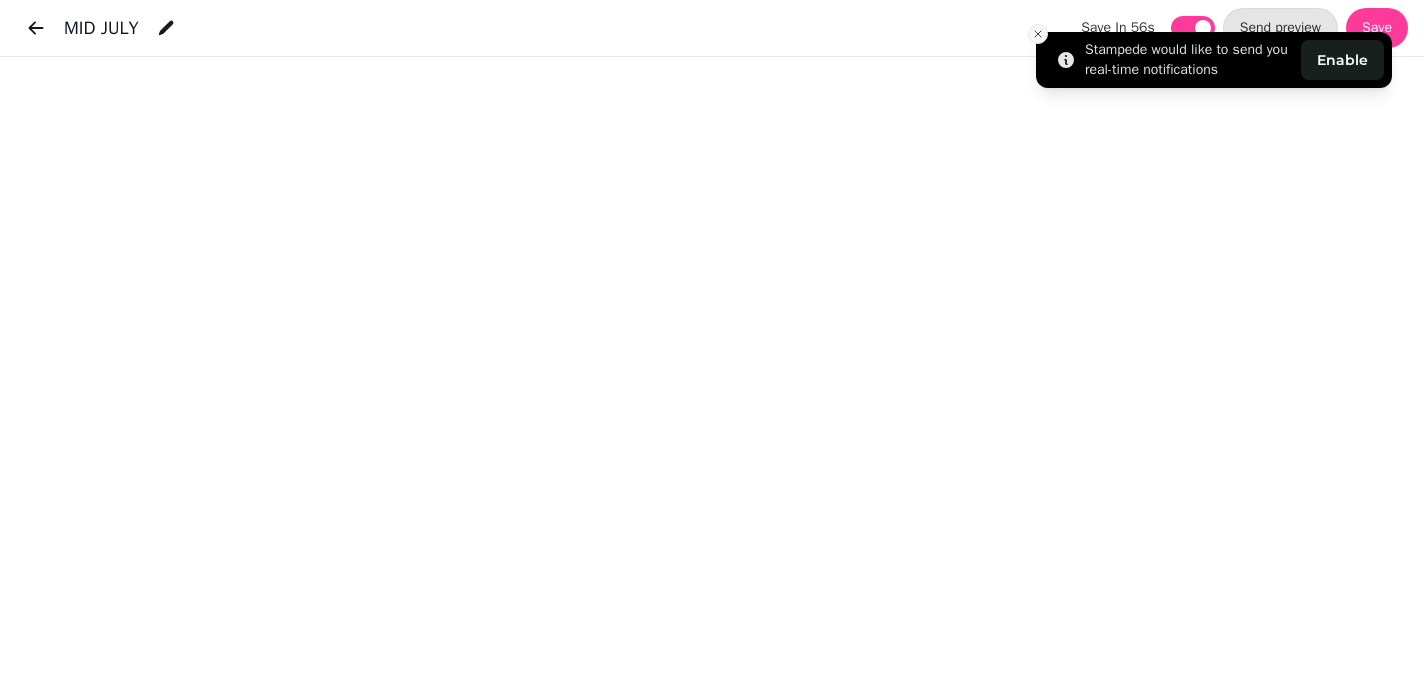 click 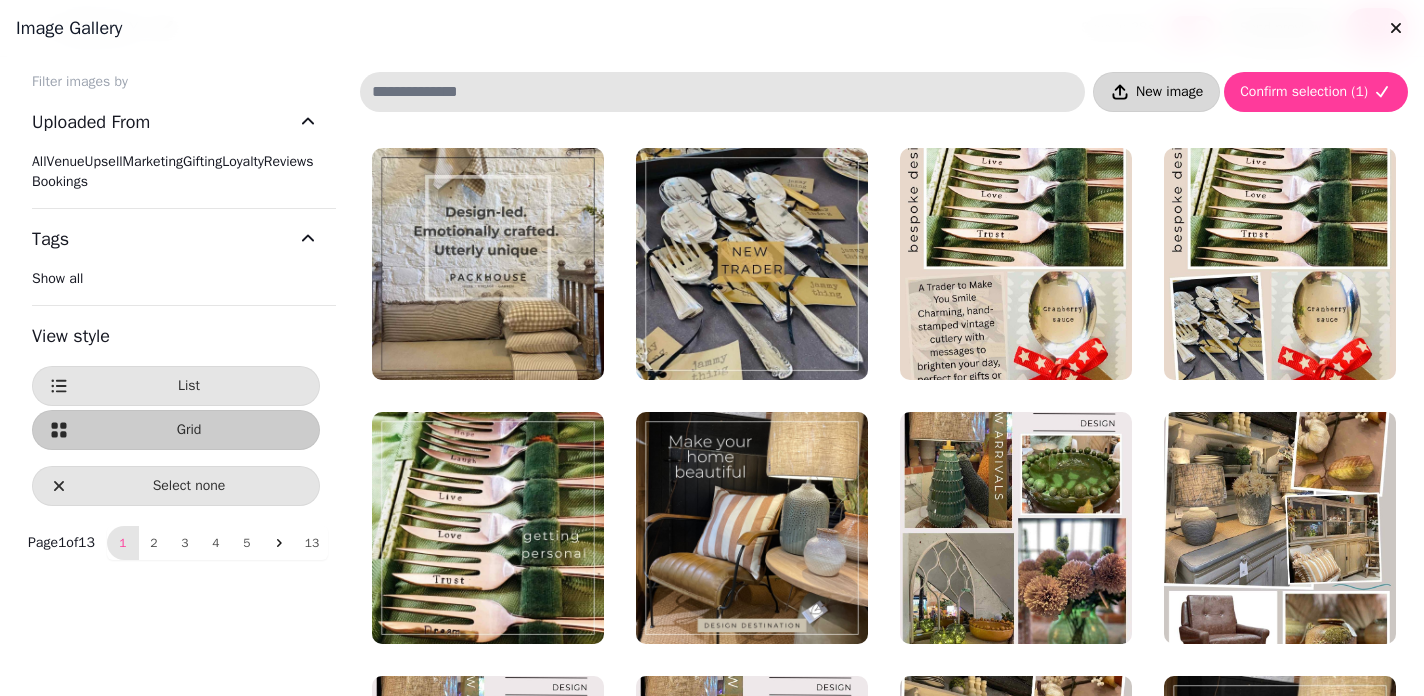 click on "New image" at bounding box center (1169, 92) 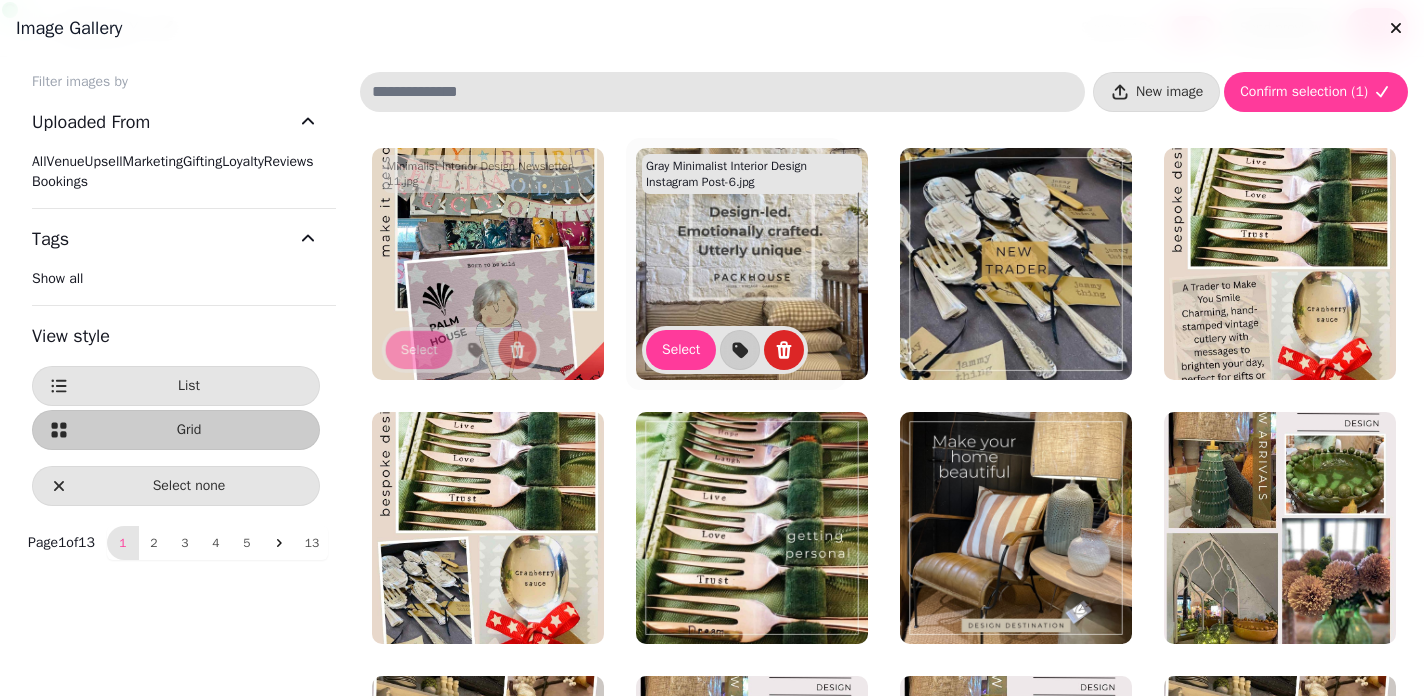 click at bounding box center (752, 264) 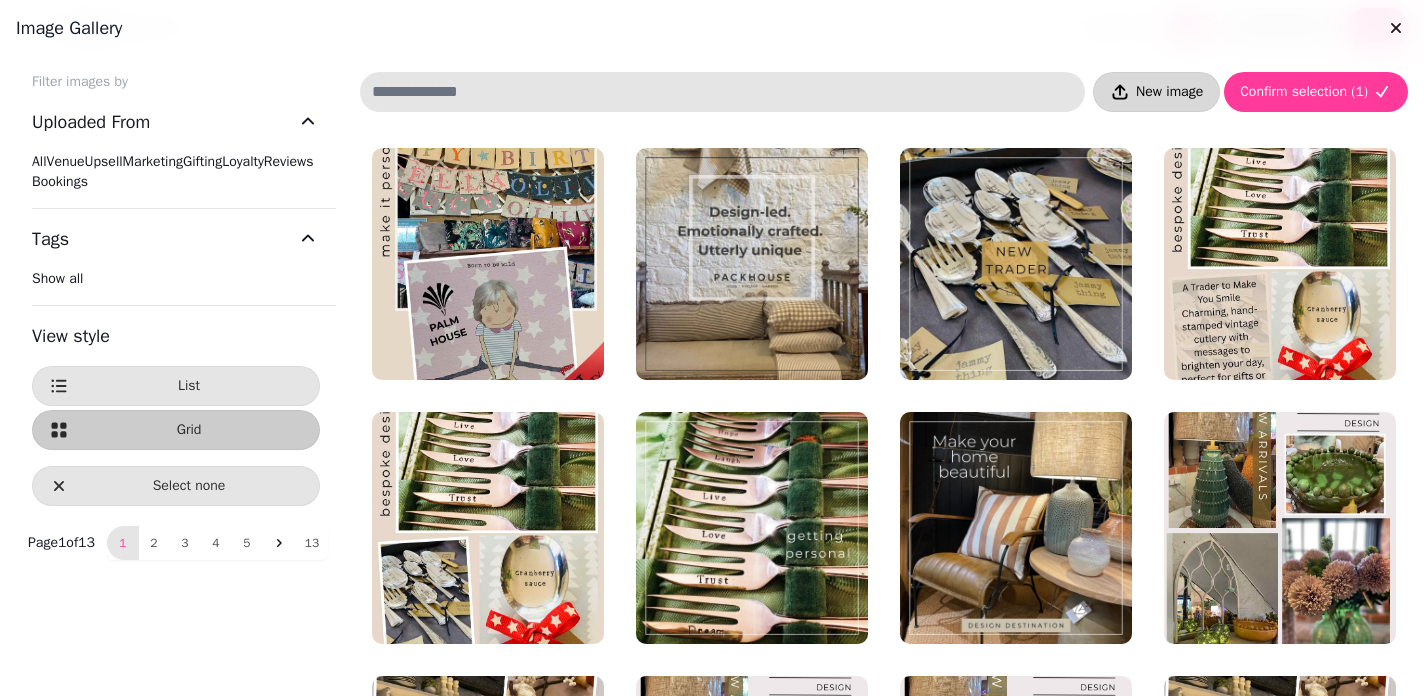 click on "New image" at bounding box center [1156, 92] 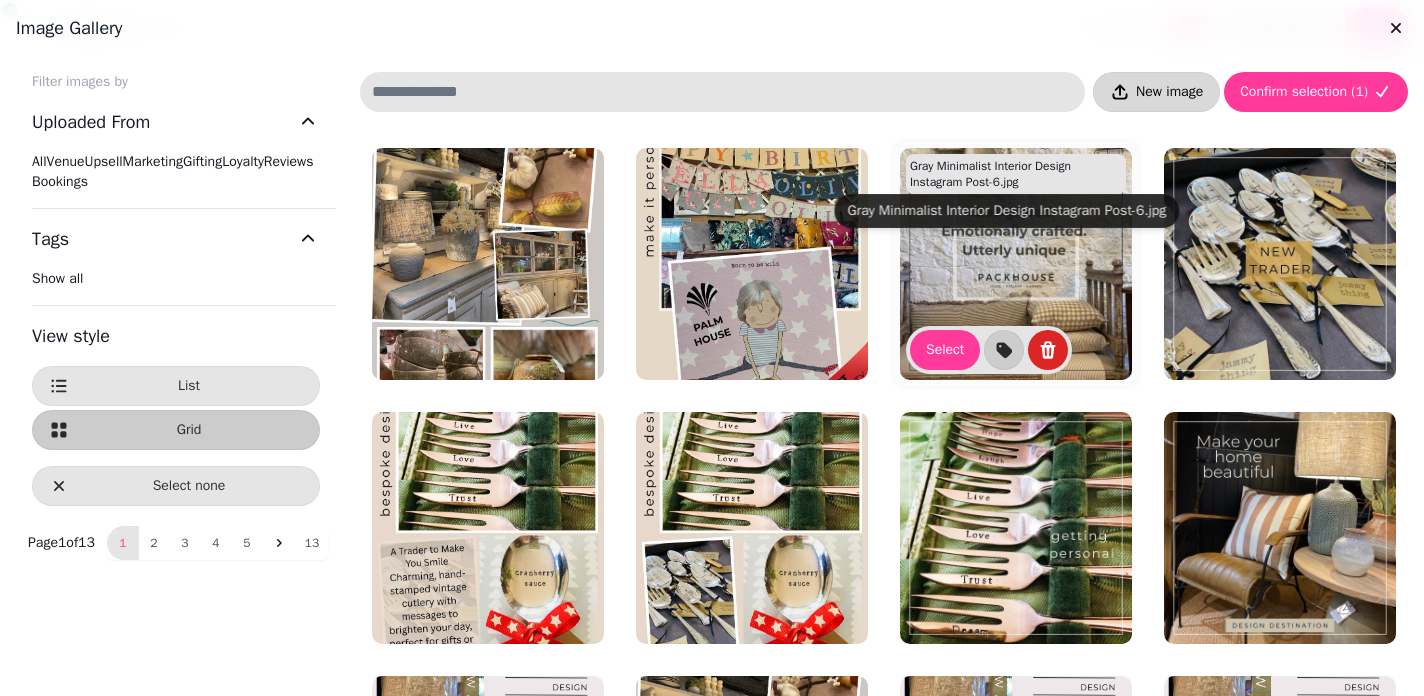 click on "New image" at bounding box center [1169, 92] 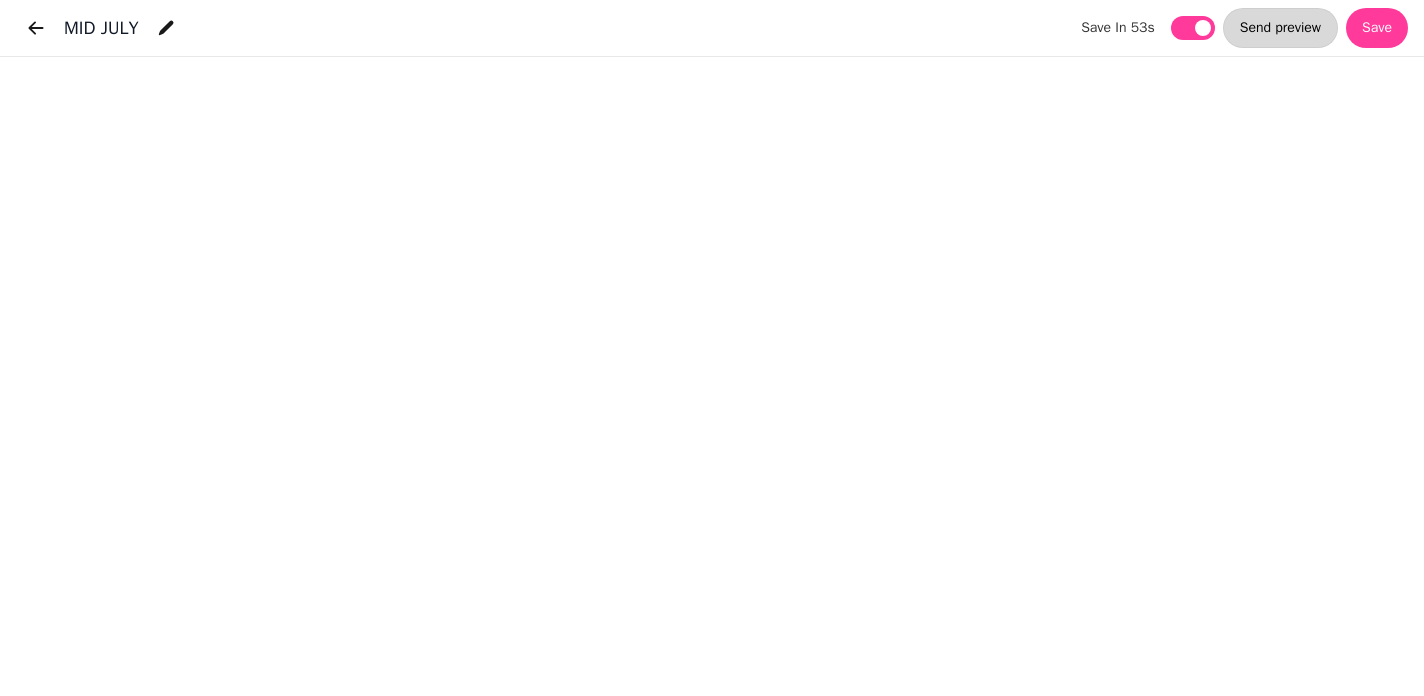 click on "Send preview" at bounding box center [1280, 28] 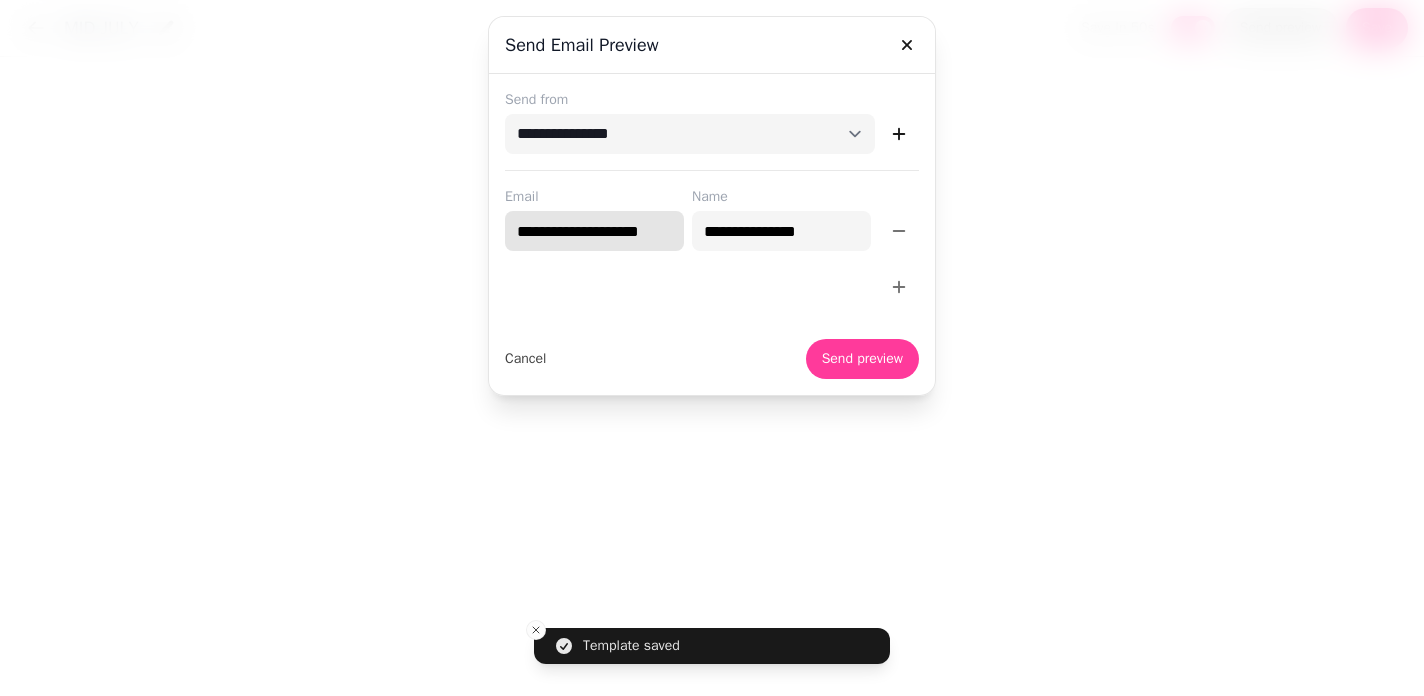 drag, startPoint x: 509, startPoint y: 234, endPoint x: 703, endPoint y: 234, distance: 194 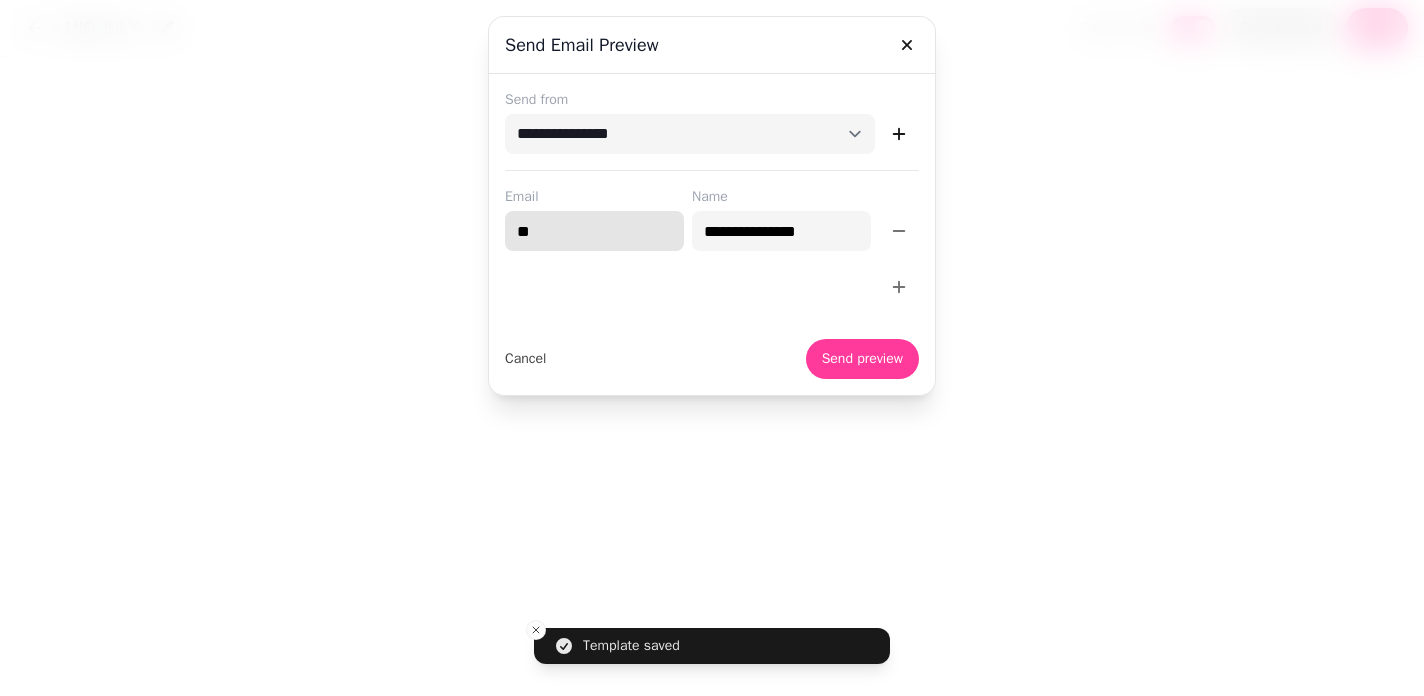 type on "*" 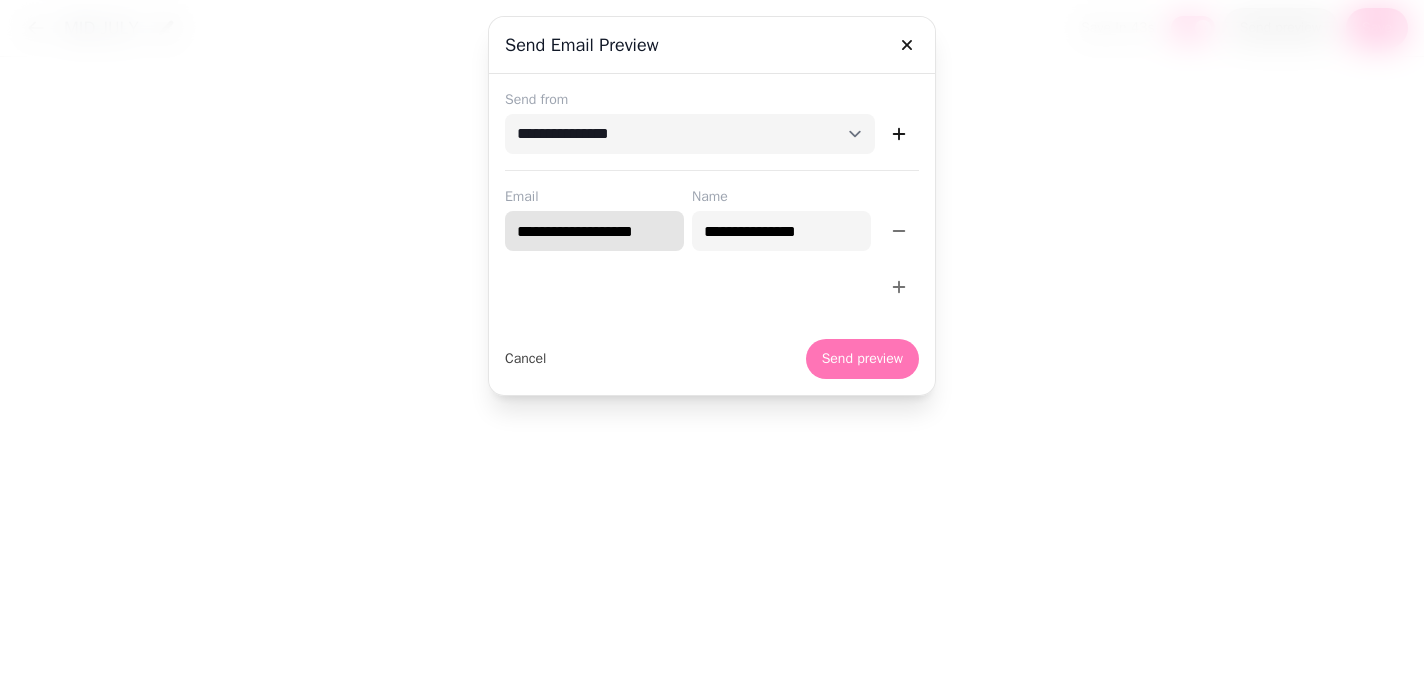 type on "**********" 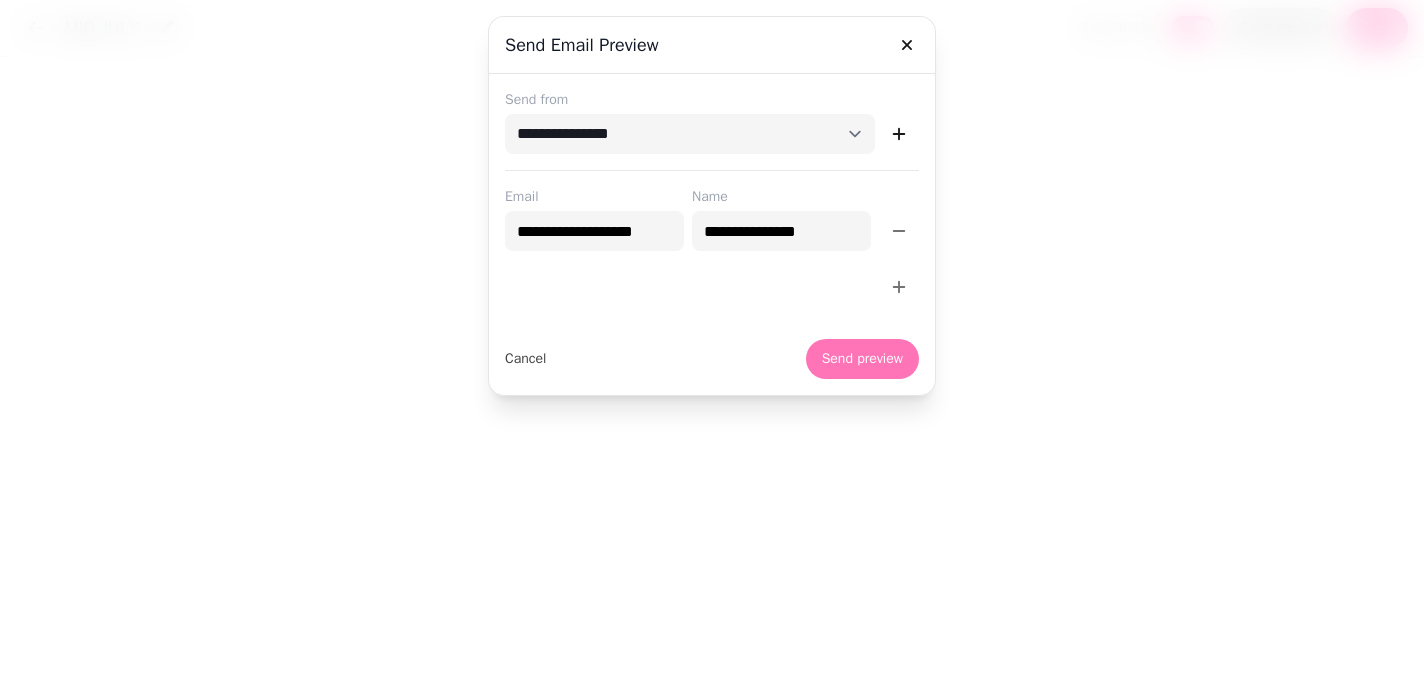 click on "Send preview" at bounding box center (862, 359) 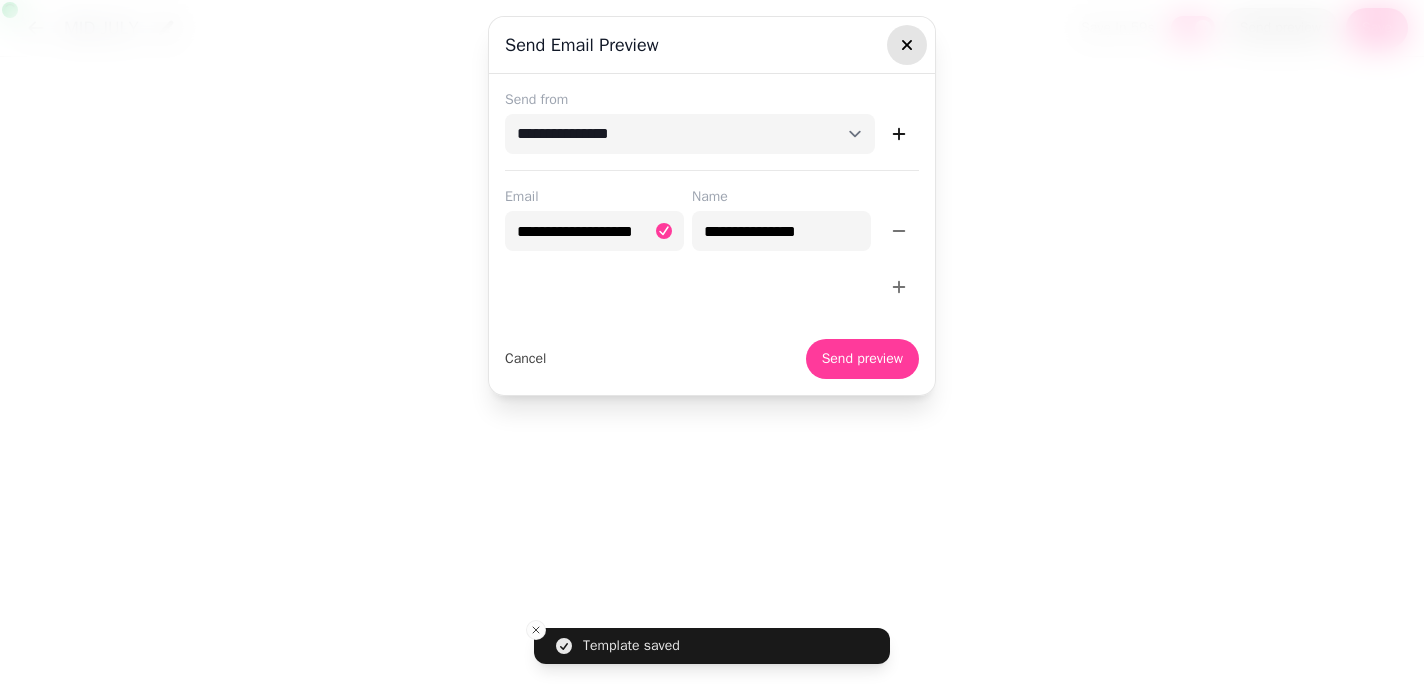 click 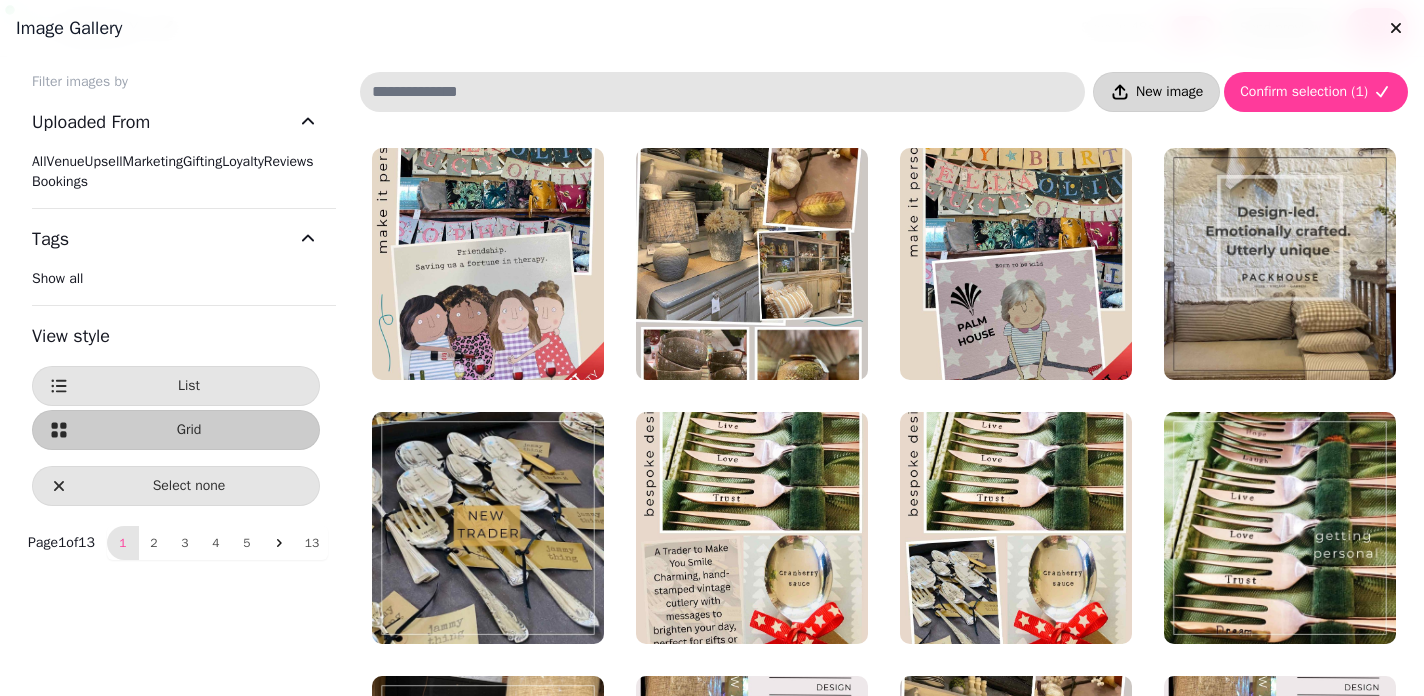 click on "New image" at bounding box center (1169, 92) 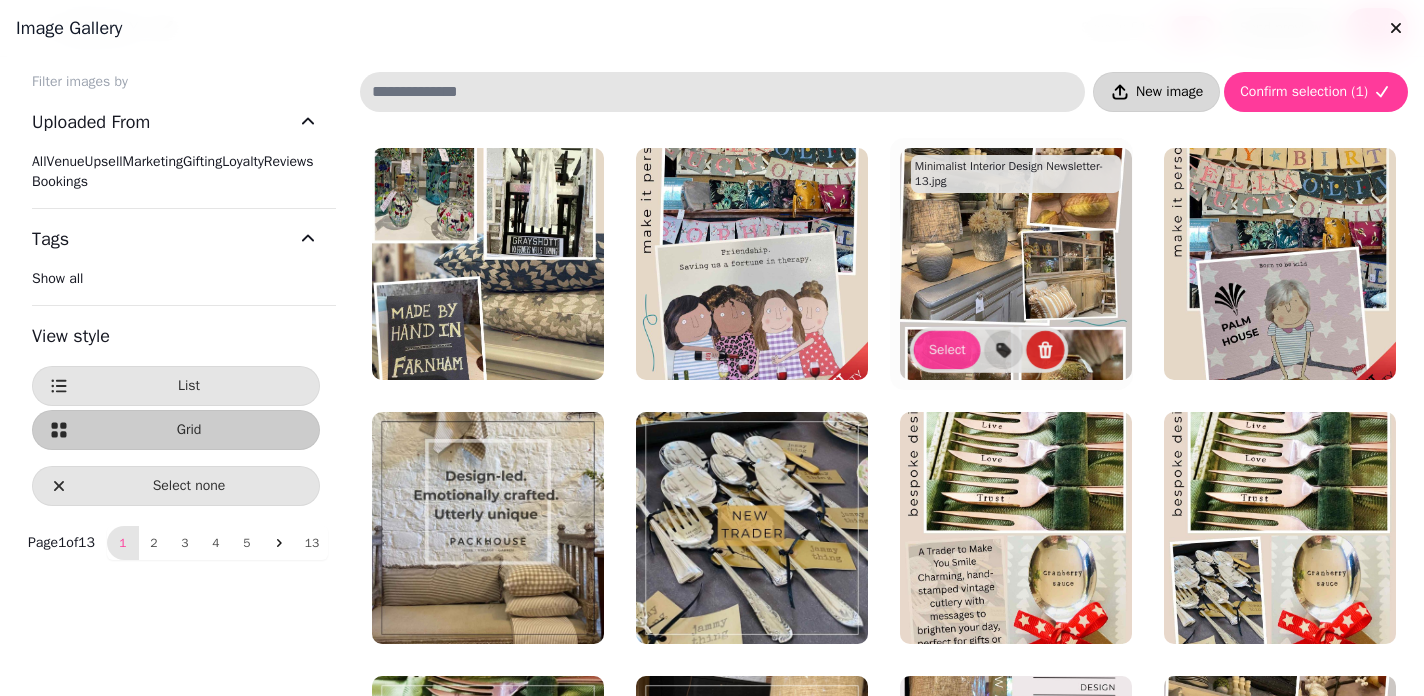 click on "New image" at bounding box center [1169, 92] 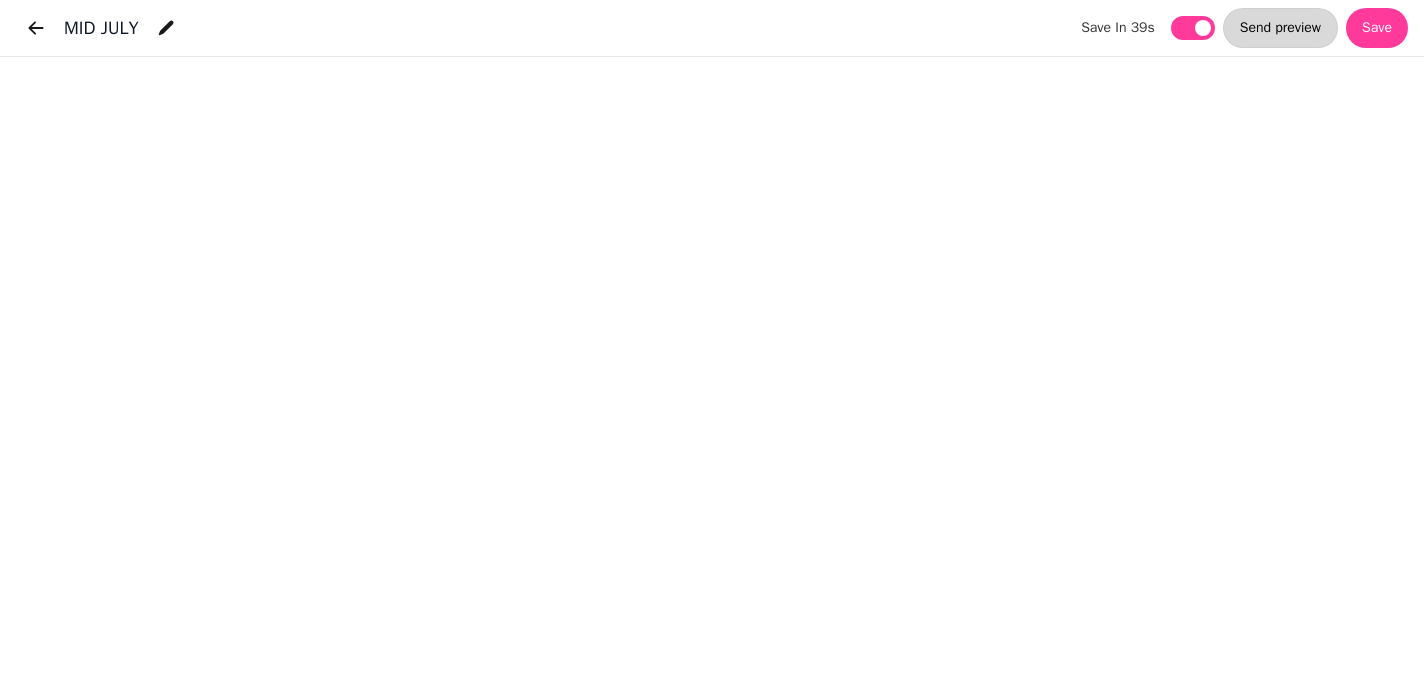 click on "Send preview" at bounding box center (1280, 28) 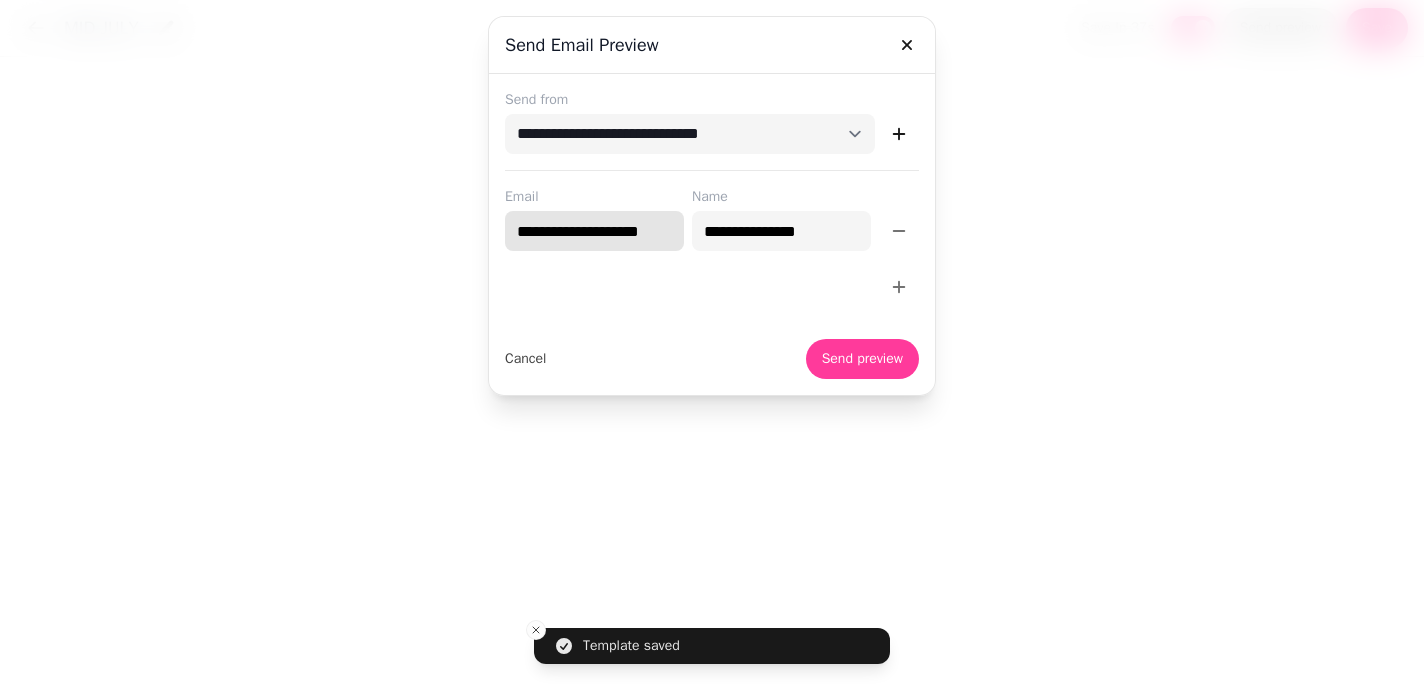 drag, startPoint x: 514, startPoint y: 234, endPoint x: 714, endPoint y: 254, distance: 200.99751 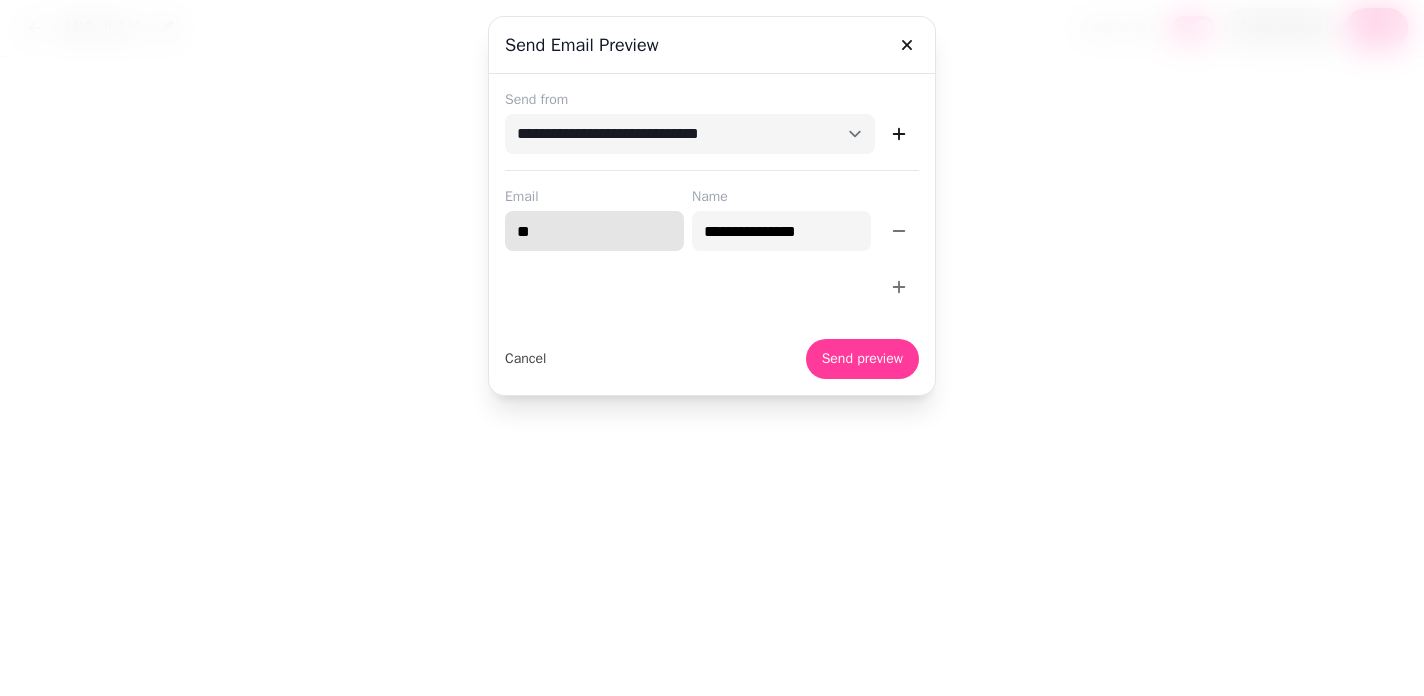 type on "*" 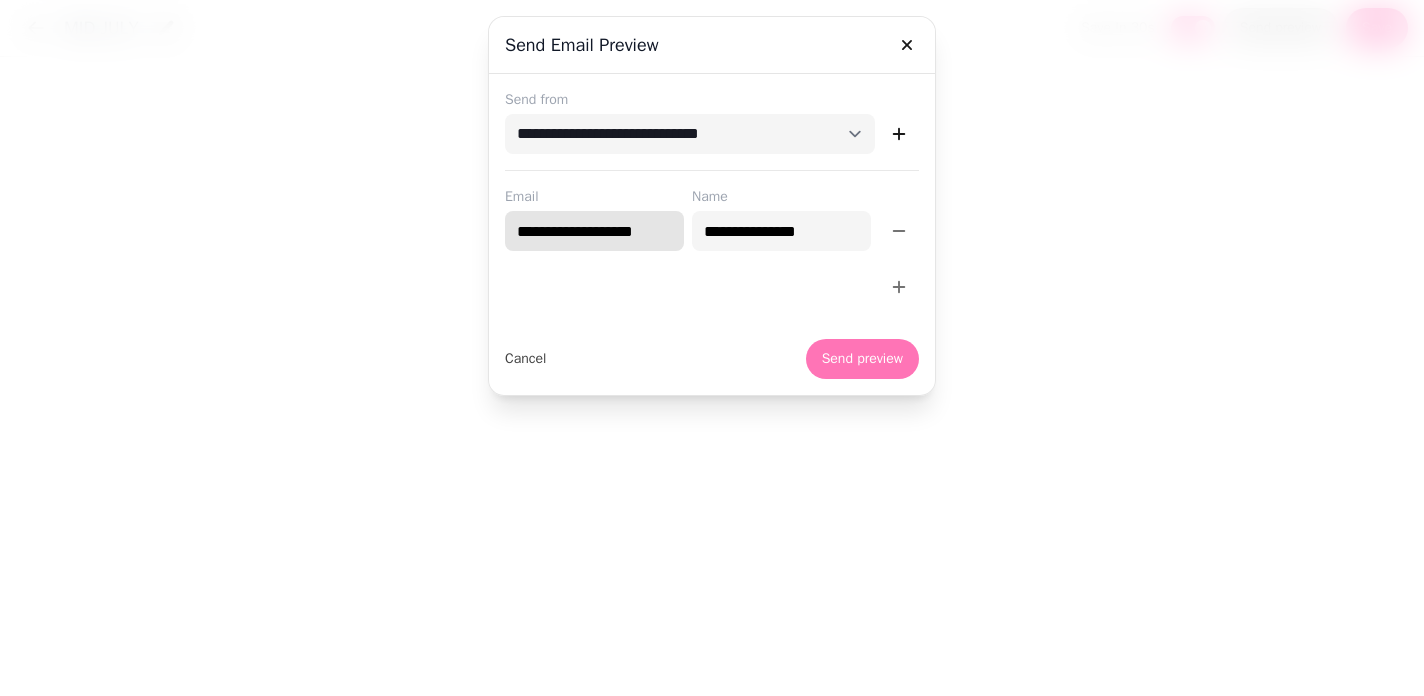 type on "**********" 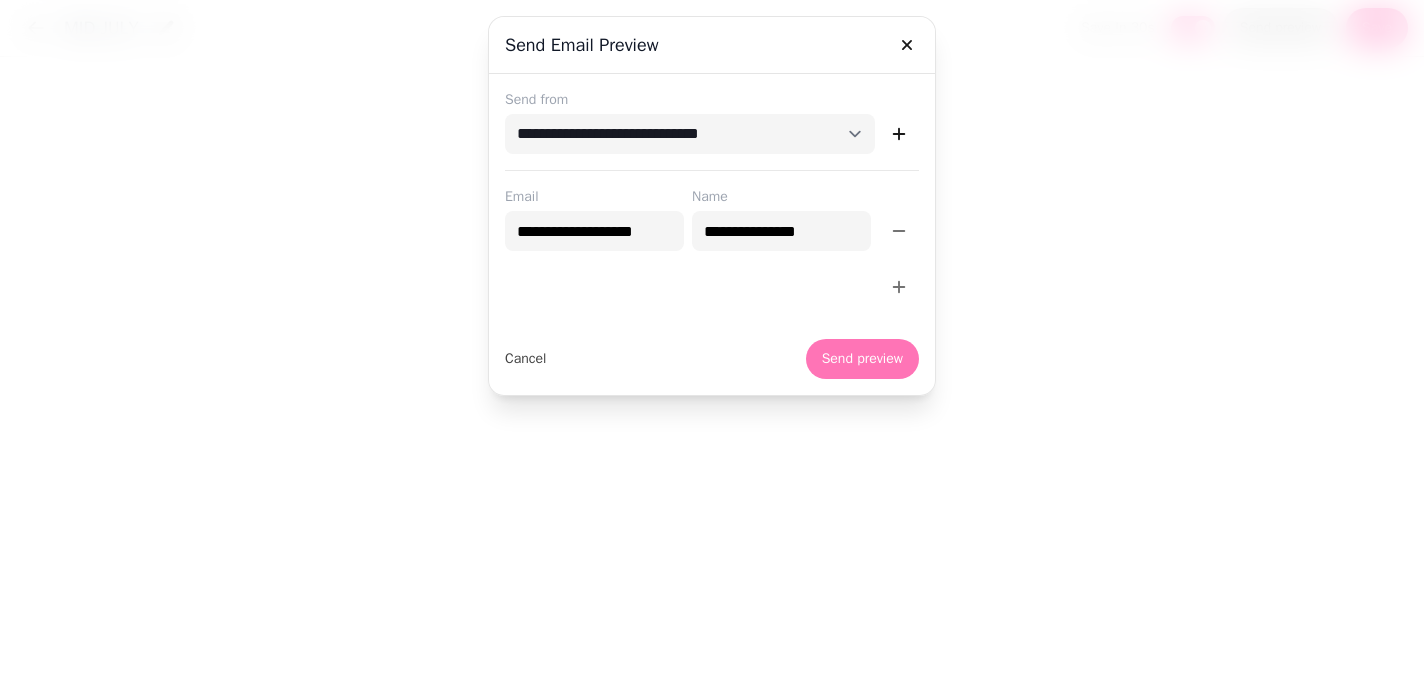 click on "Send preview" at bounding box center [862, 359] 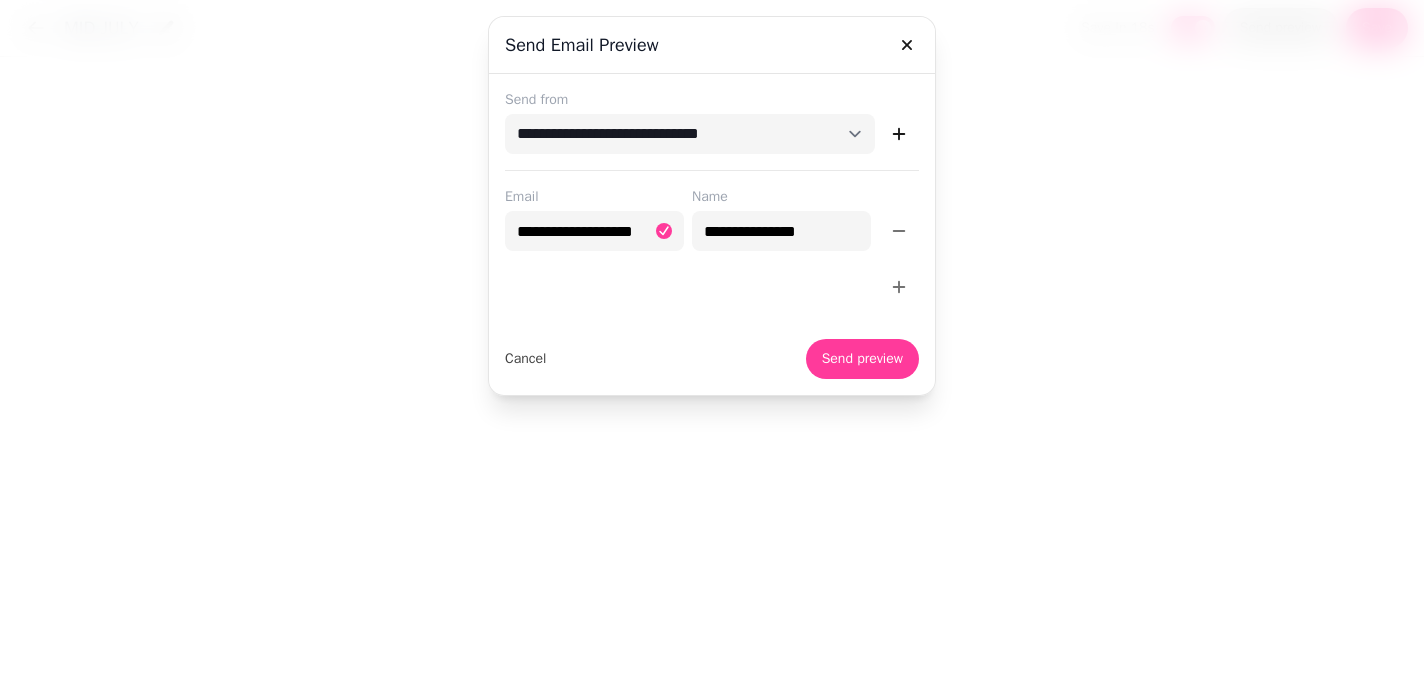 click at bounding box center [712, 348] 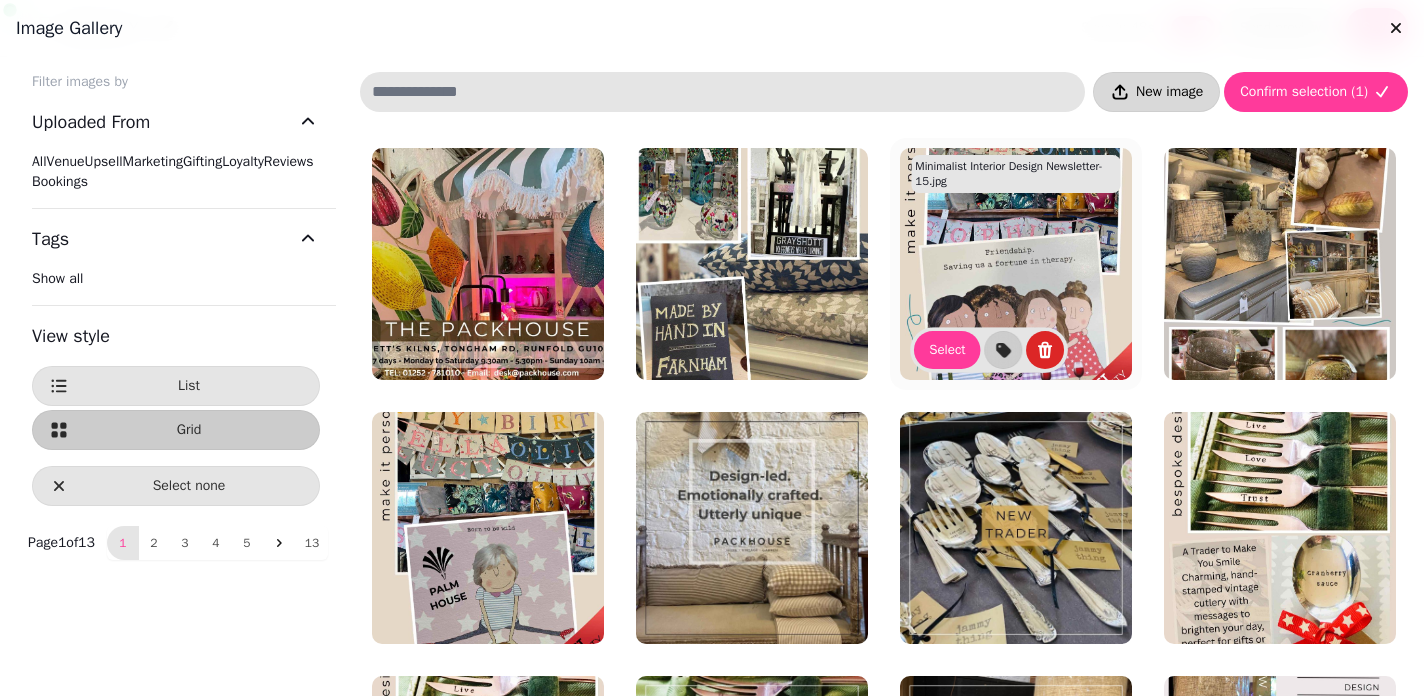 click on "New image" at bounding box center (1169, 92) 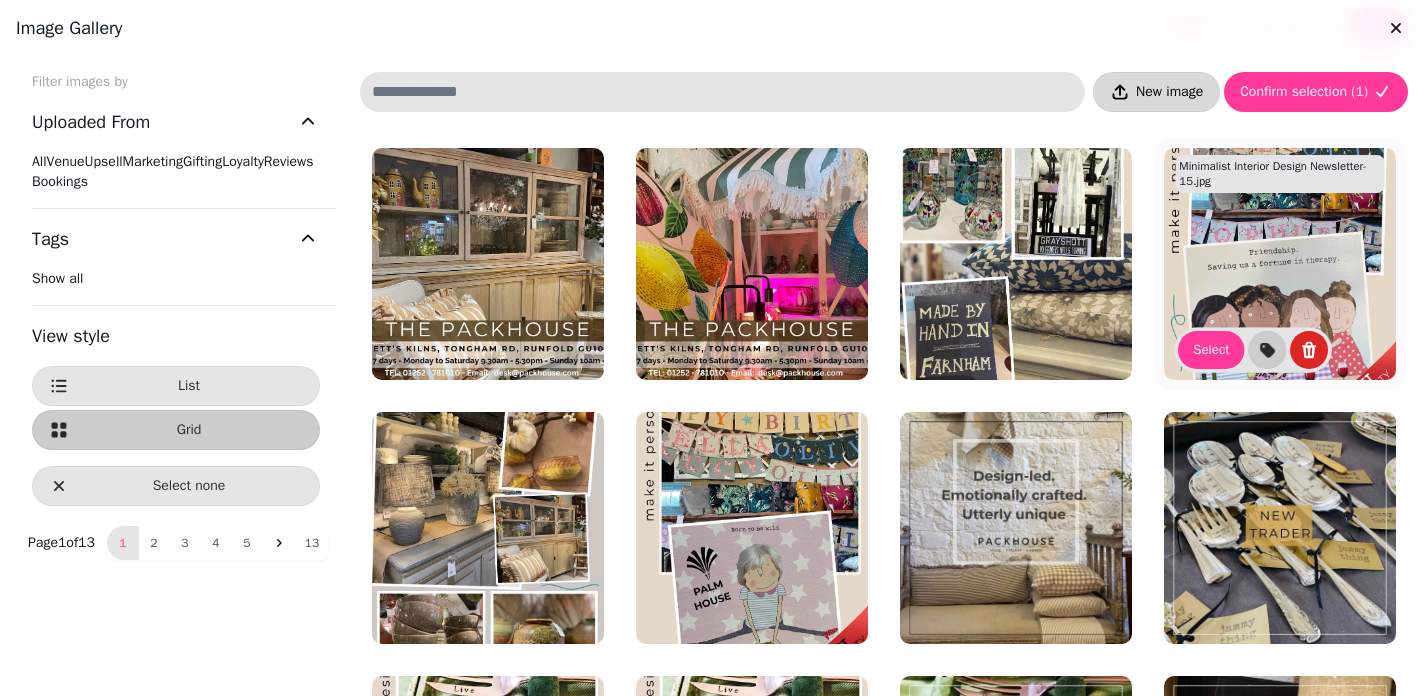 click on "New image" at bounding box center [1156, 92] 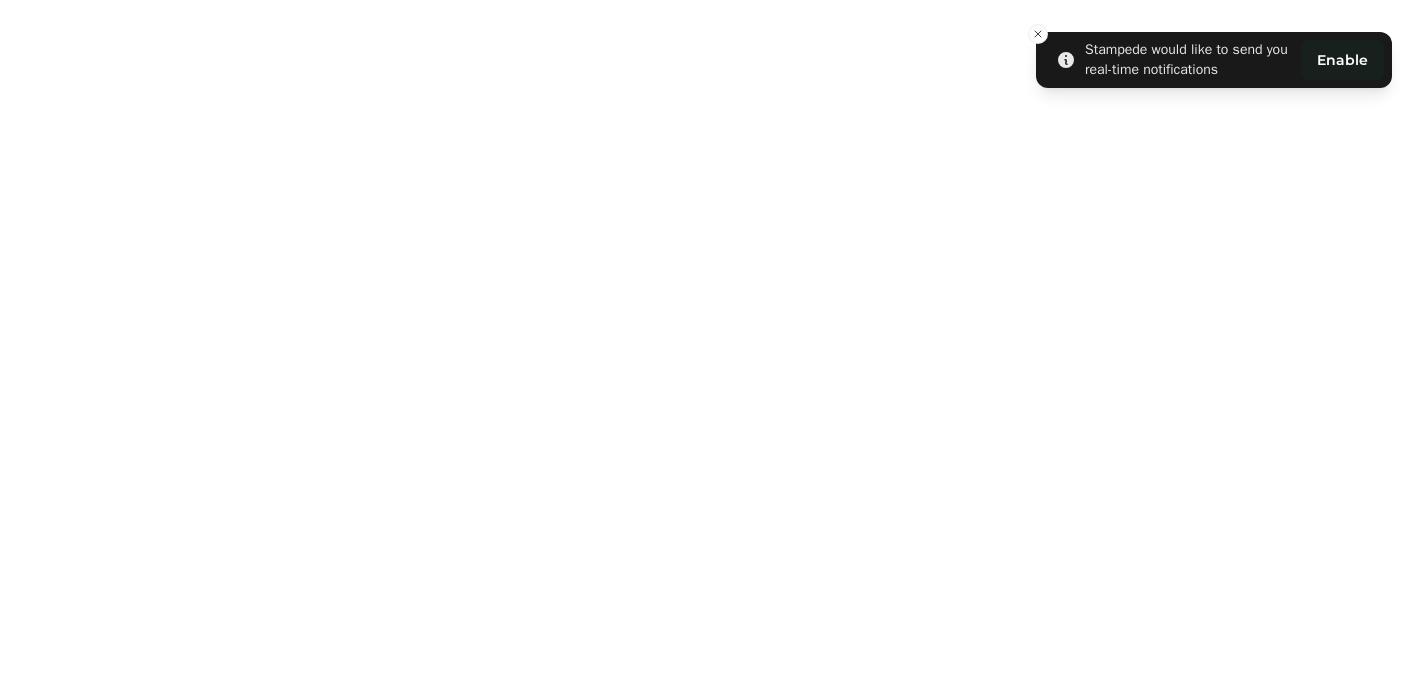 scroll, scrollTop: 0, scrollLeft: 0, axis: both 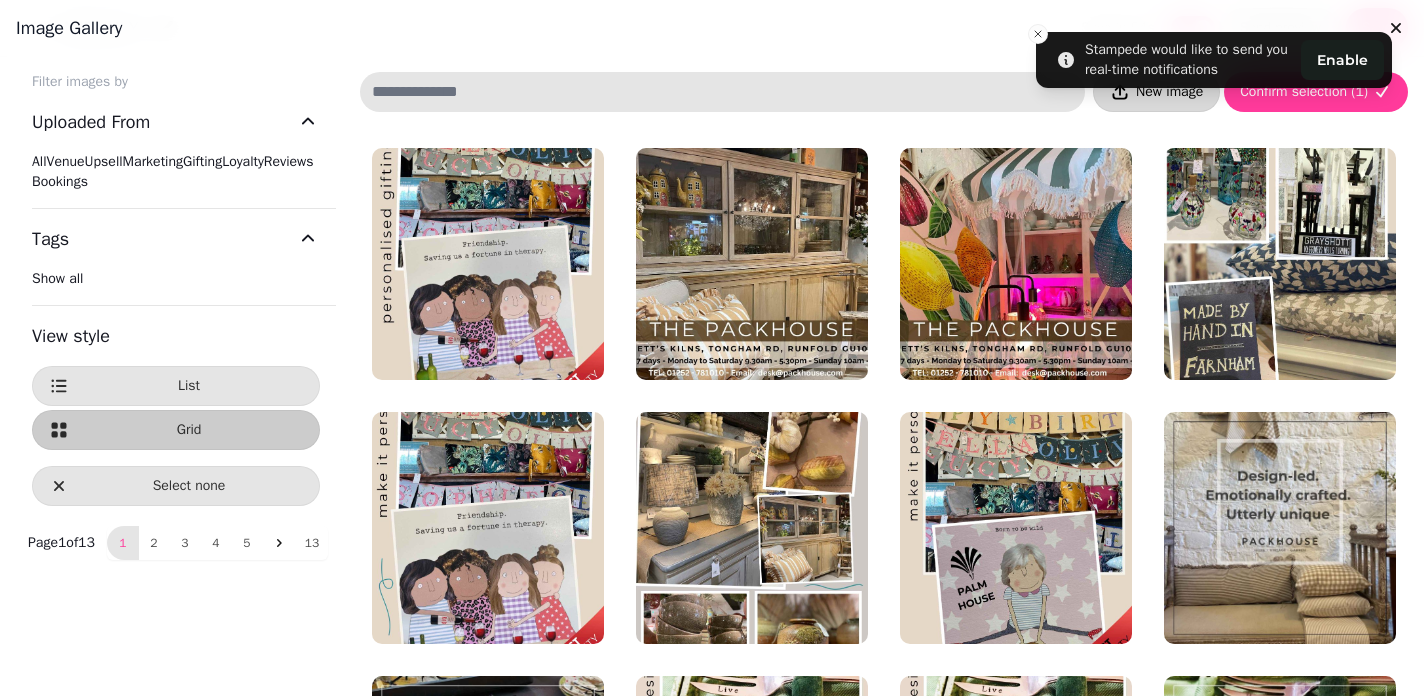 click on "New image" at bounding box center [1156, 92] 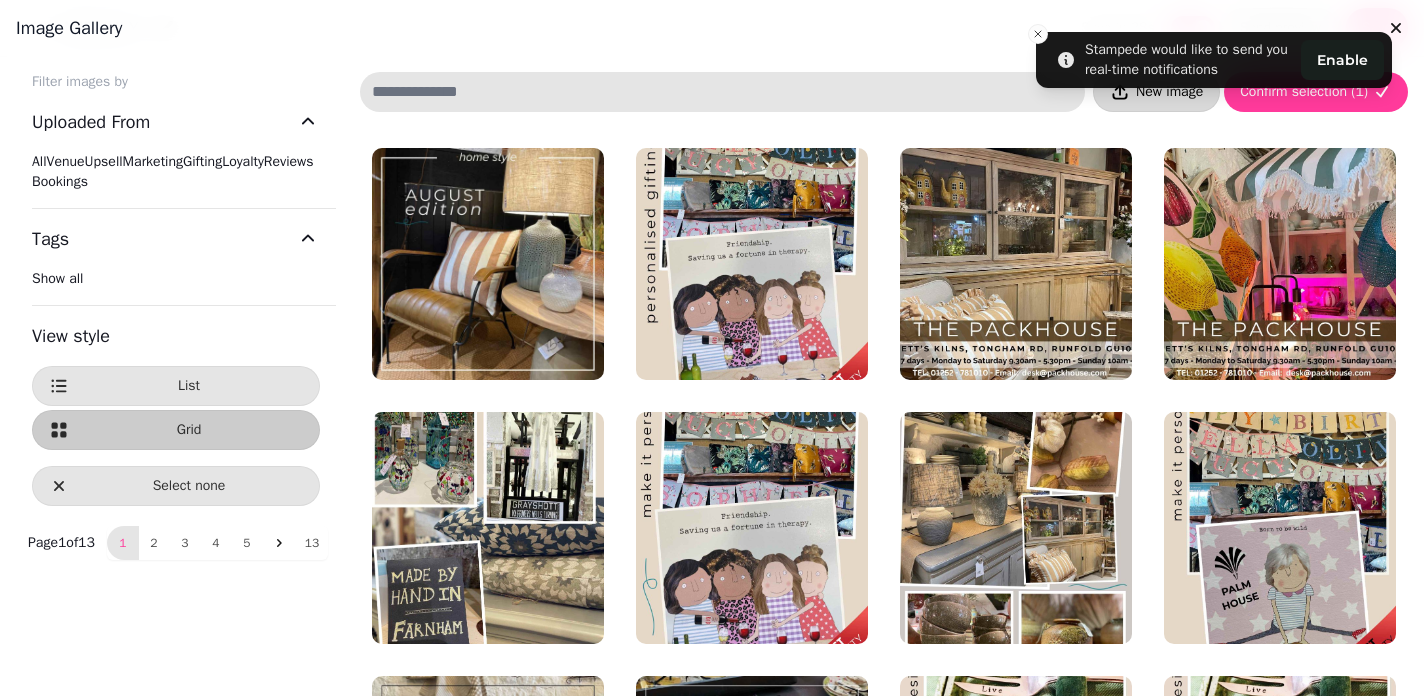 click on "New image" at bounding box center [1156, 92] 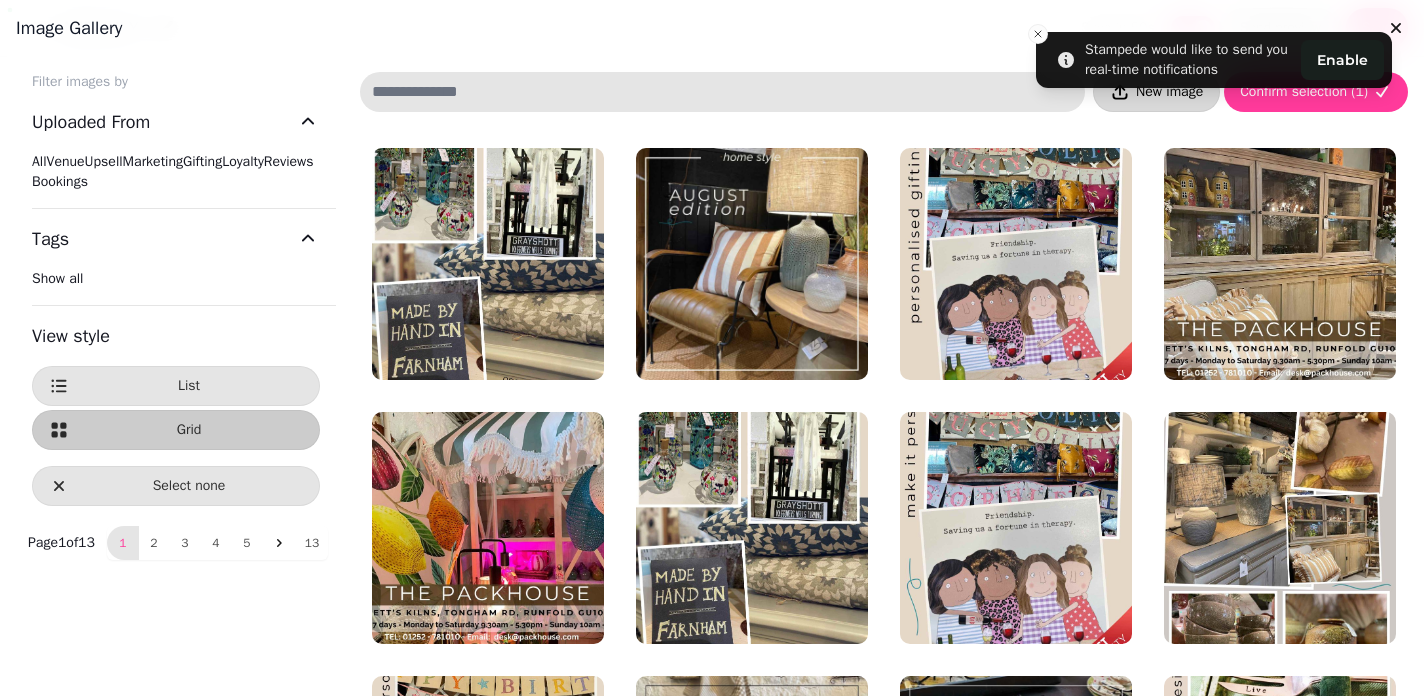 click on "New image" at bounding box center [1169, 92] 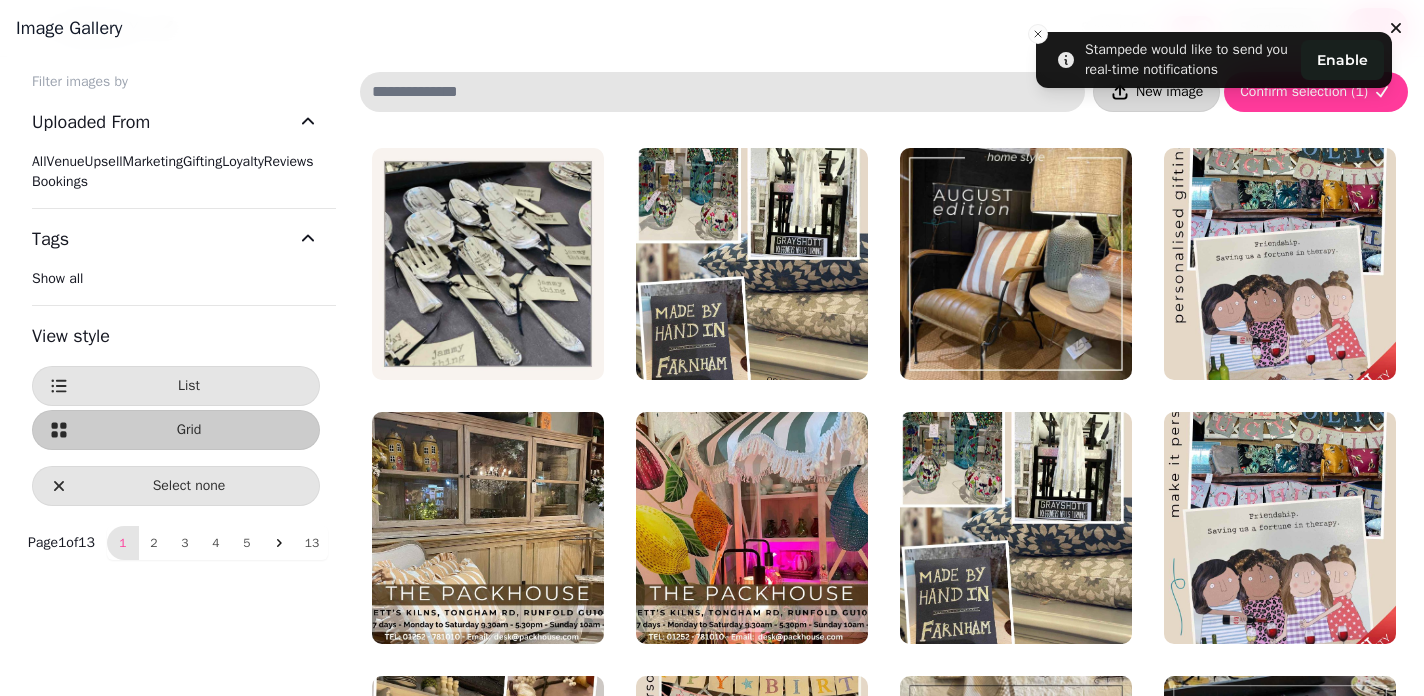 click on "New image" at bounding box center (1169, 92) 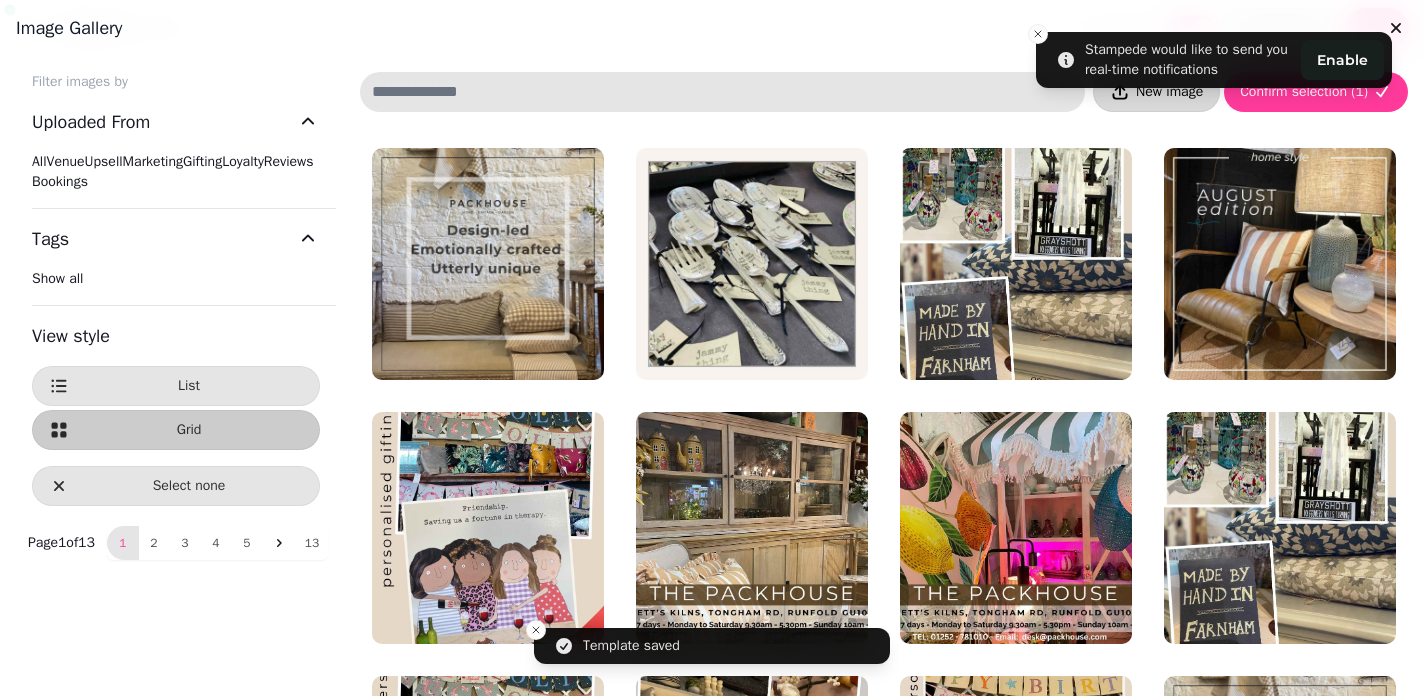click on "New image" at bounding box center (1156, 92) 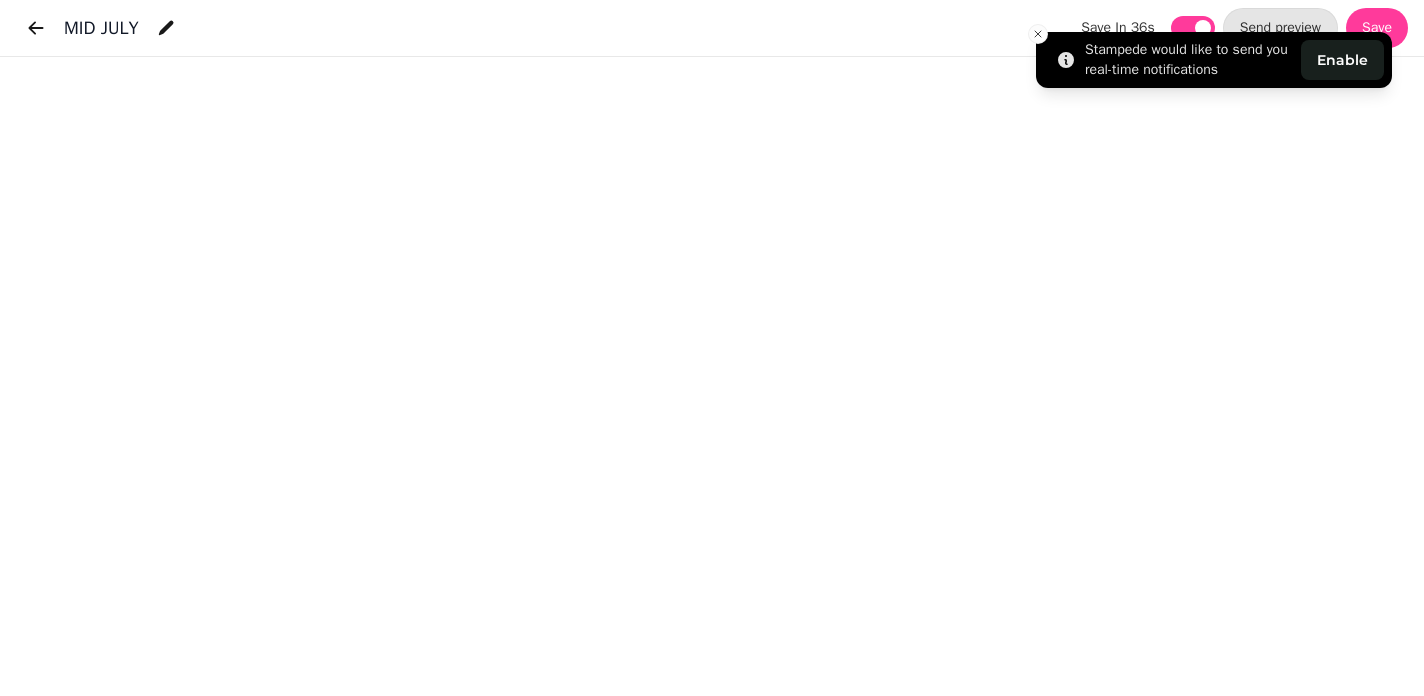 click on "Stampede would like to send you real-time notifications Enable" at bounding box center (1214, 60) 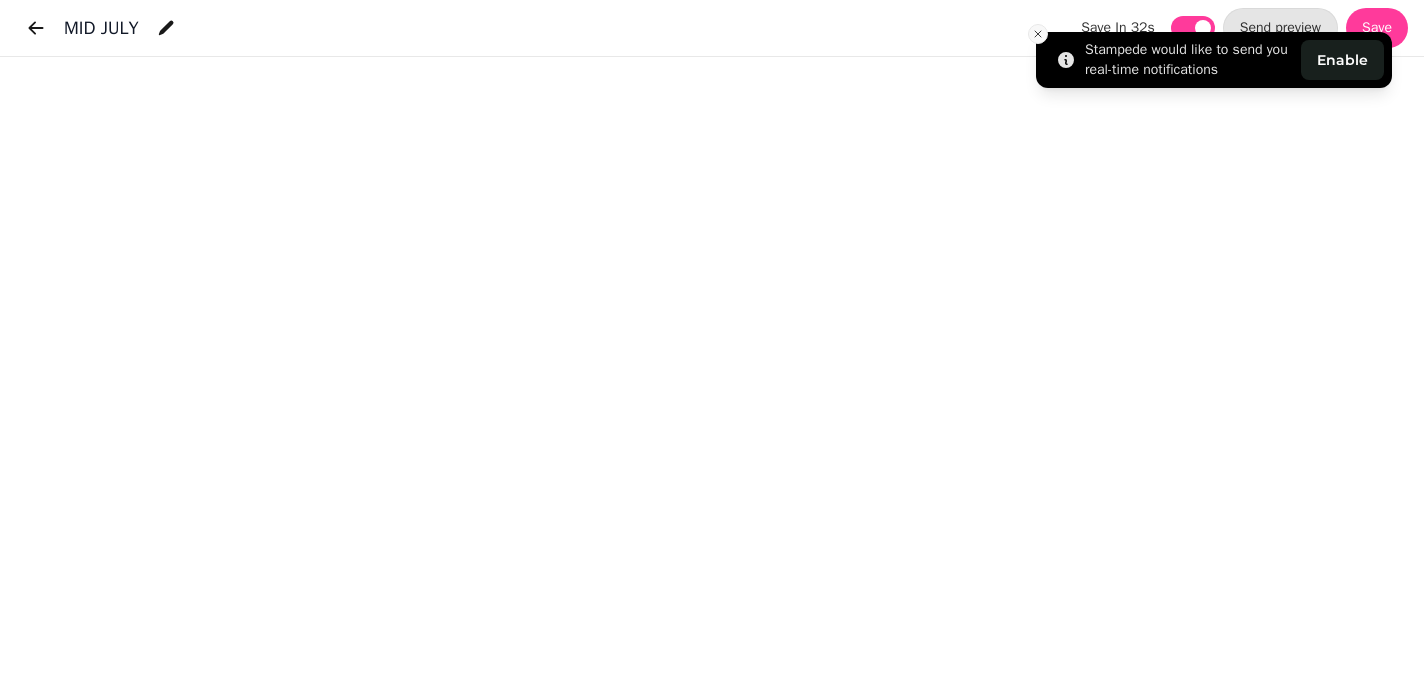 click 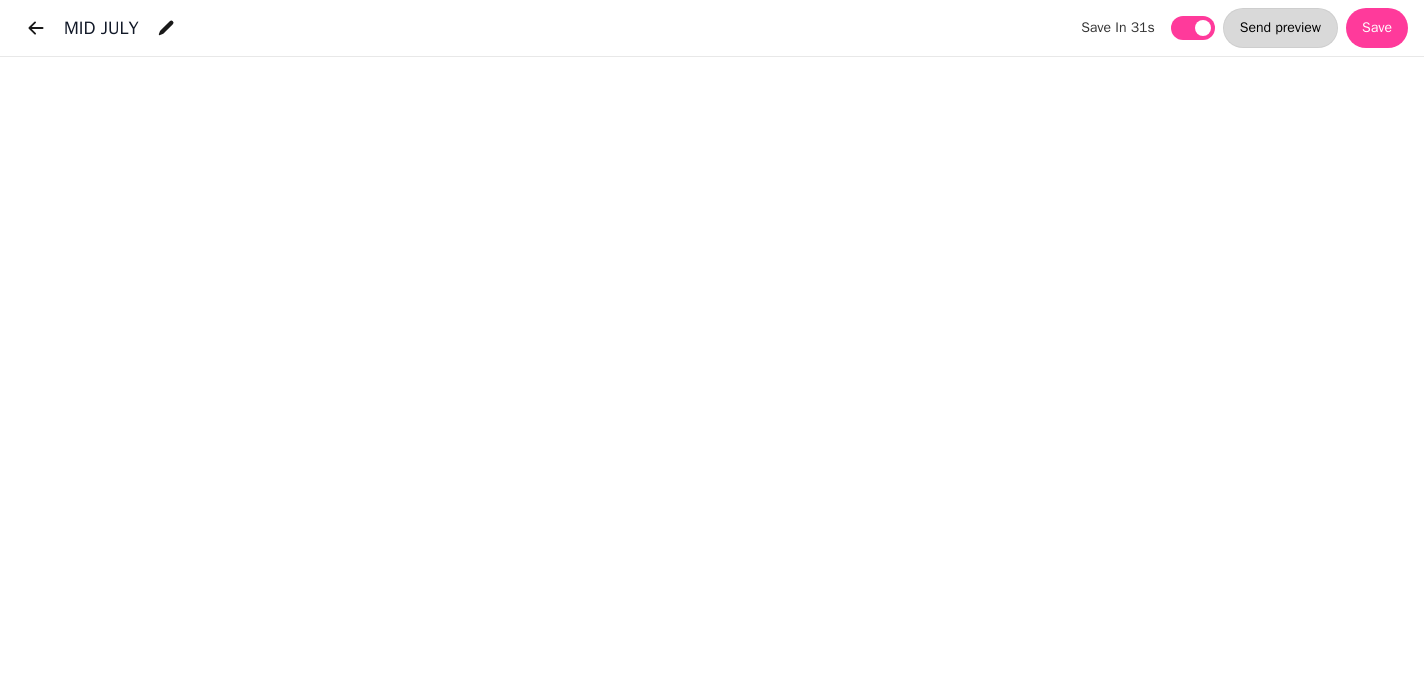 click on "Send preview" at bounding box center [1280, 28] 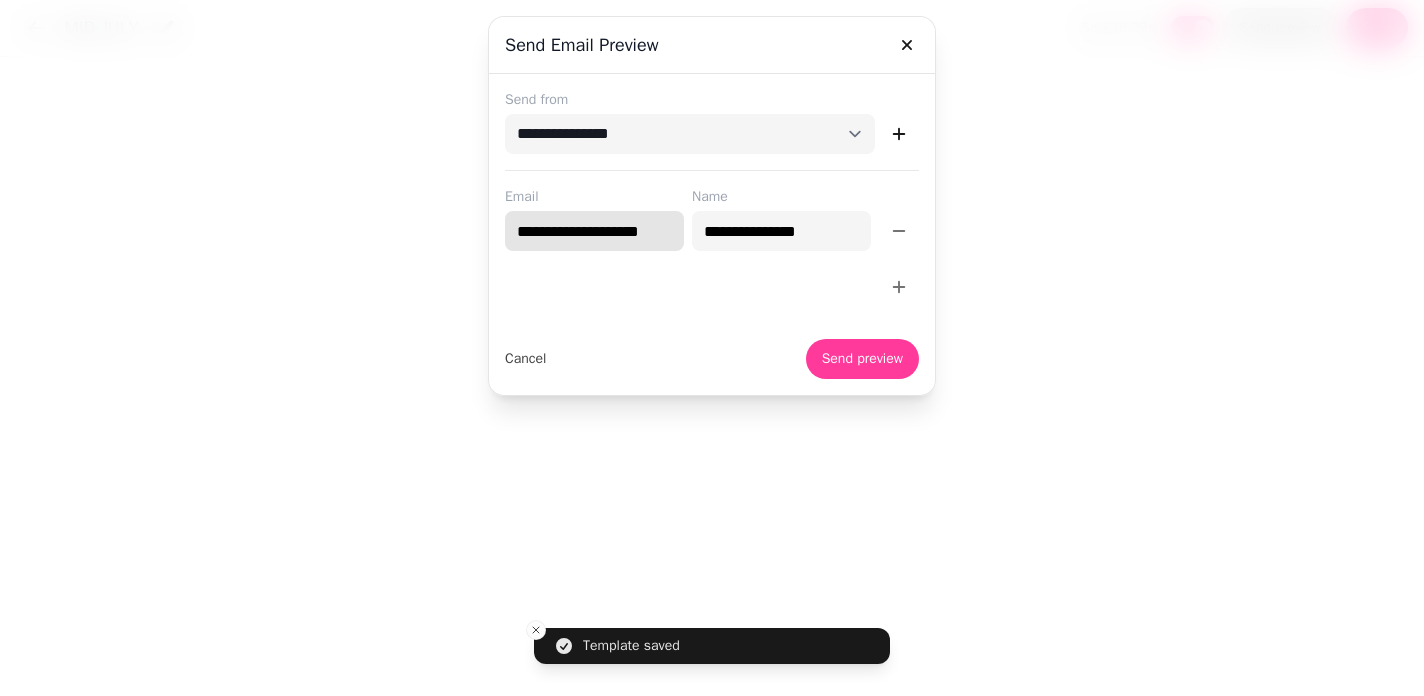 drag, startPoint x: 510, startPoint y: 237, endPoint x: 510, endPoint y: 262, distance: 25 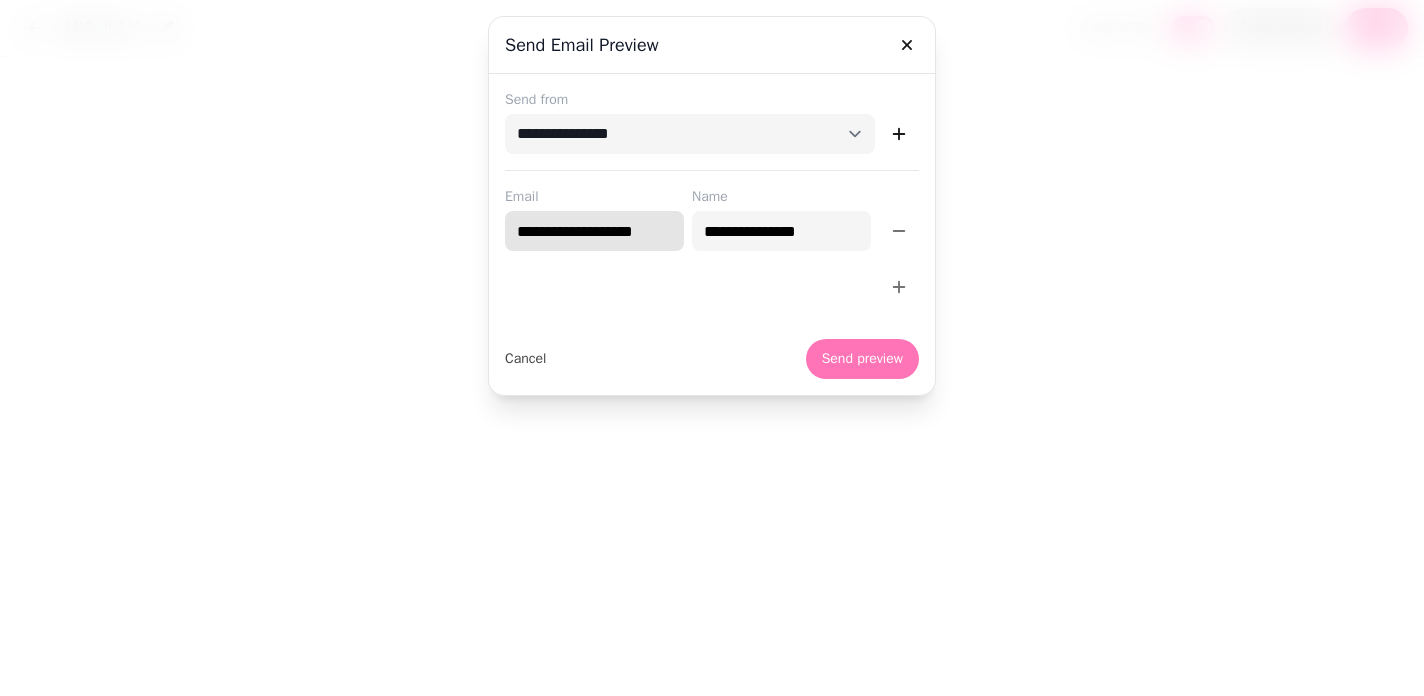type on "**********" 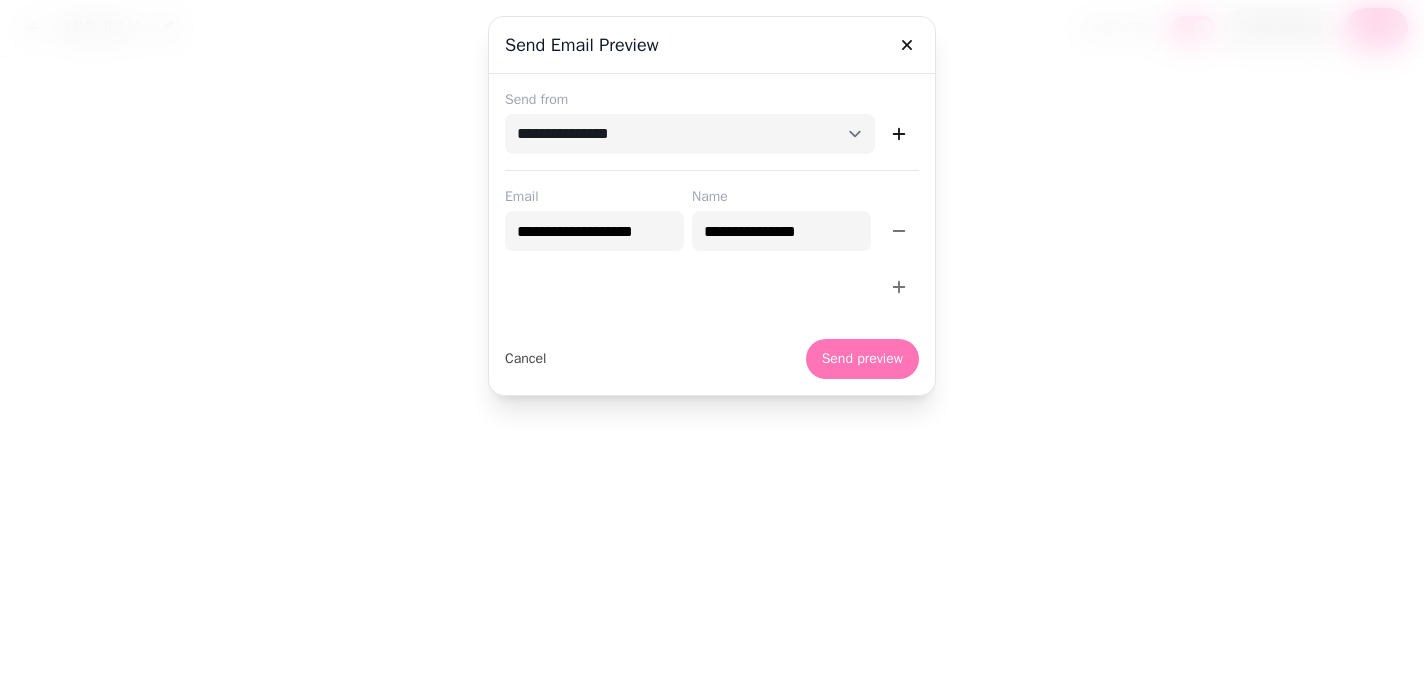 click on "Send preview" at bounding box center (862, 359) 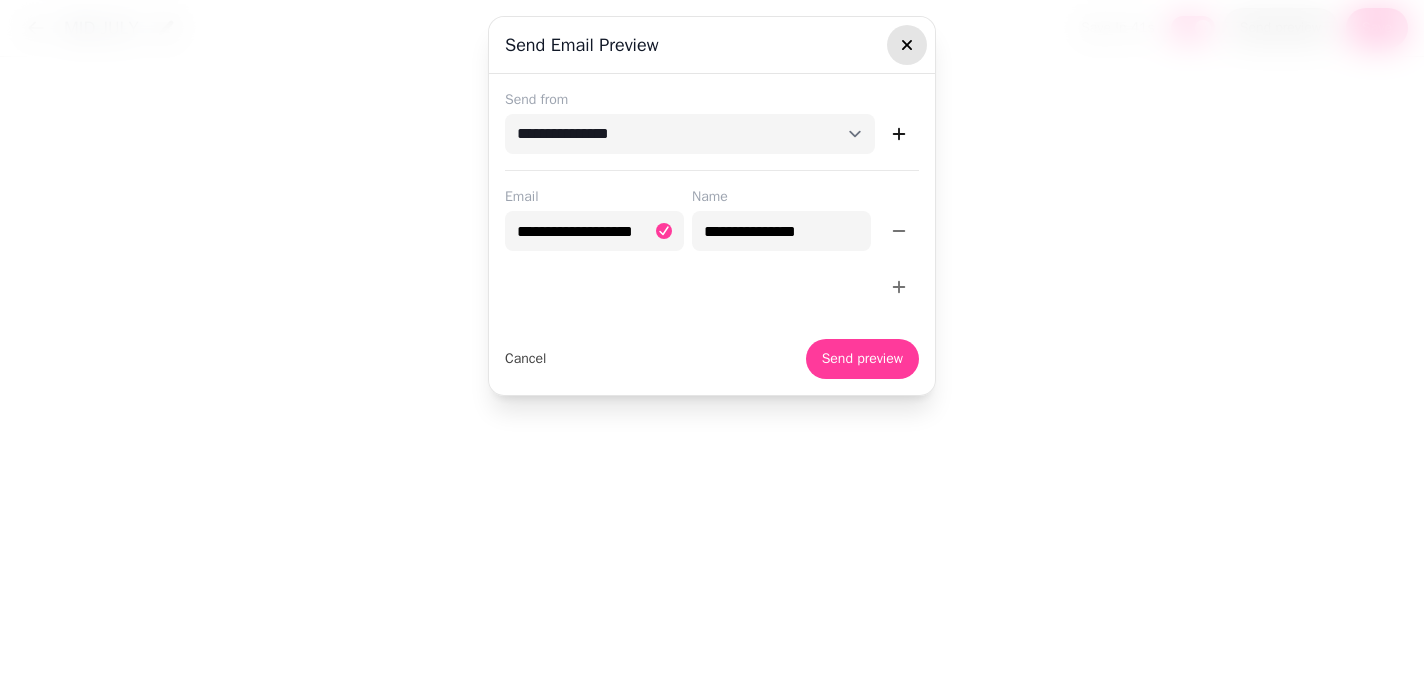 click 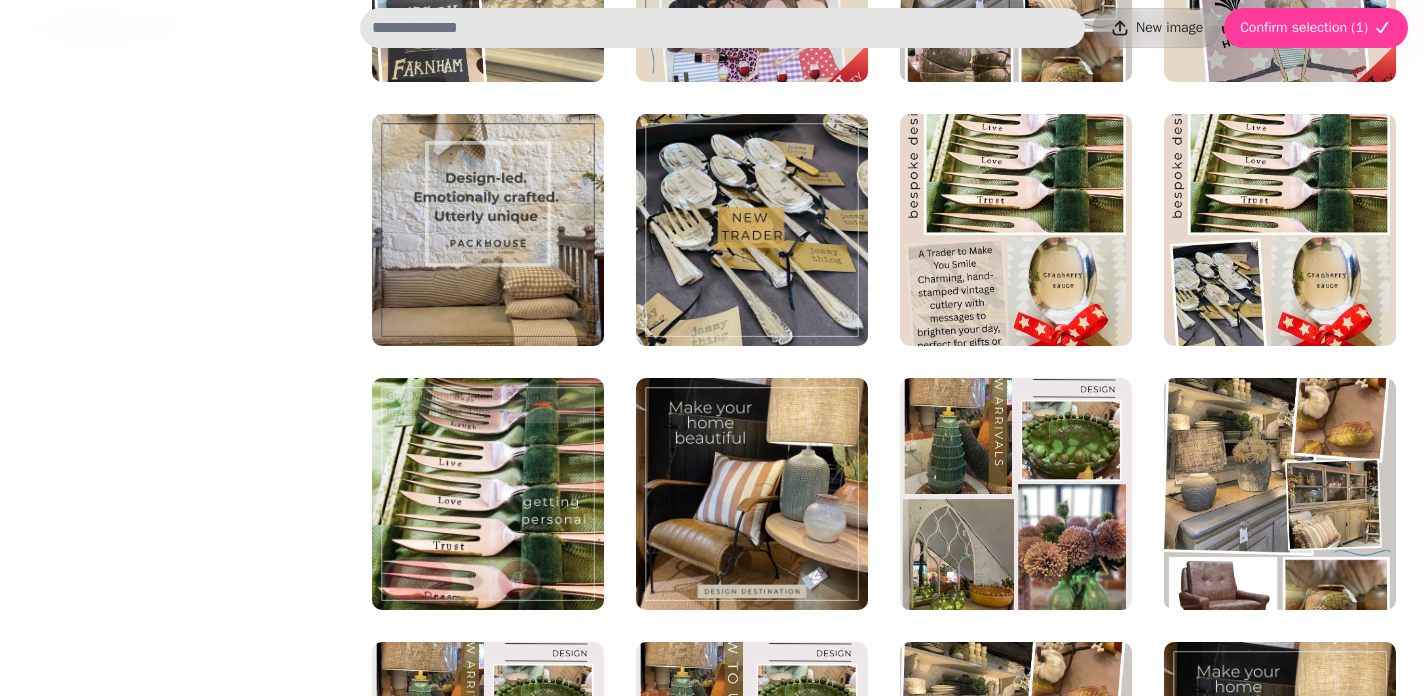 scroll, scrollTop: 681, scrollLeft: 0, axis: vertical 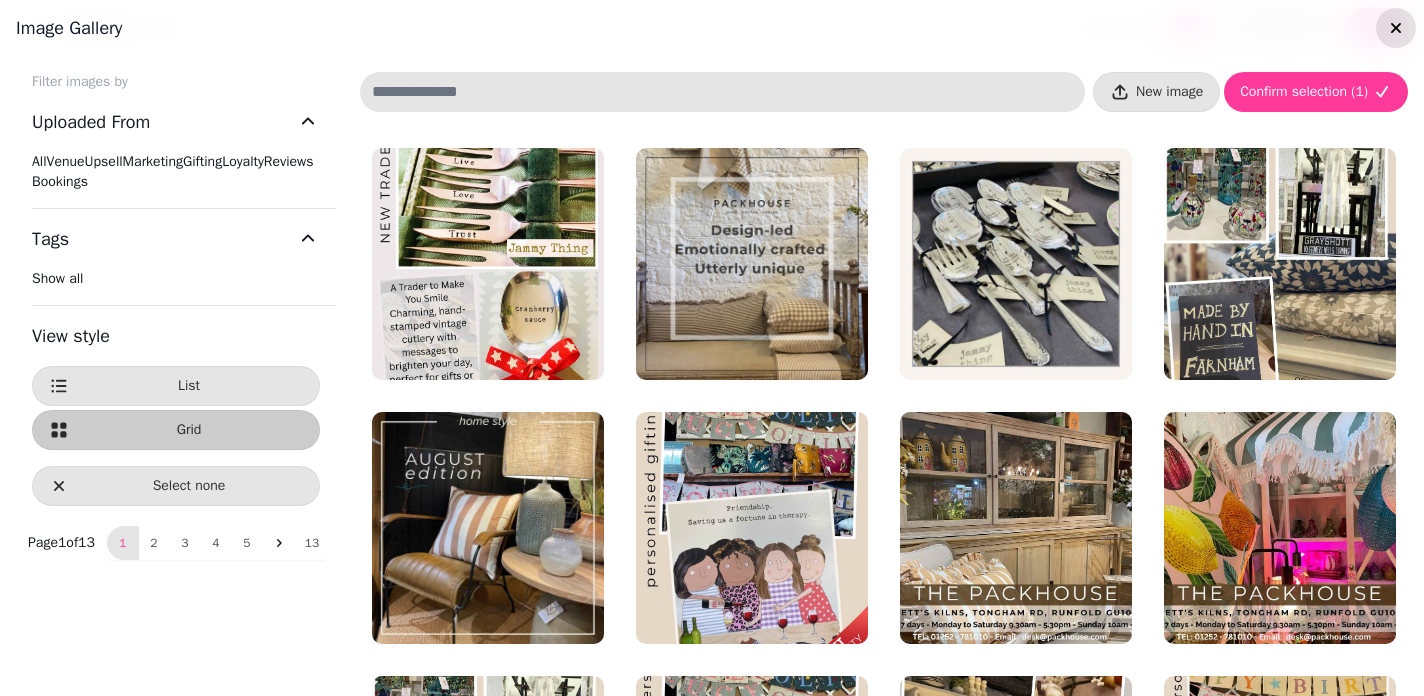 click 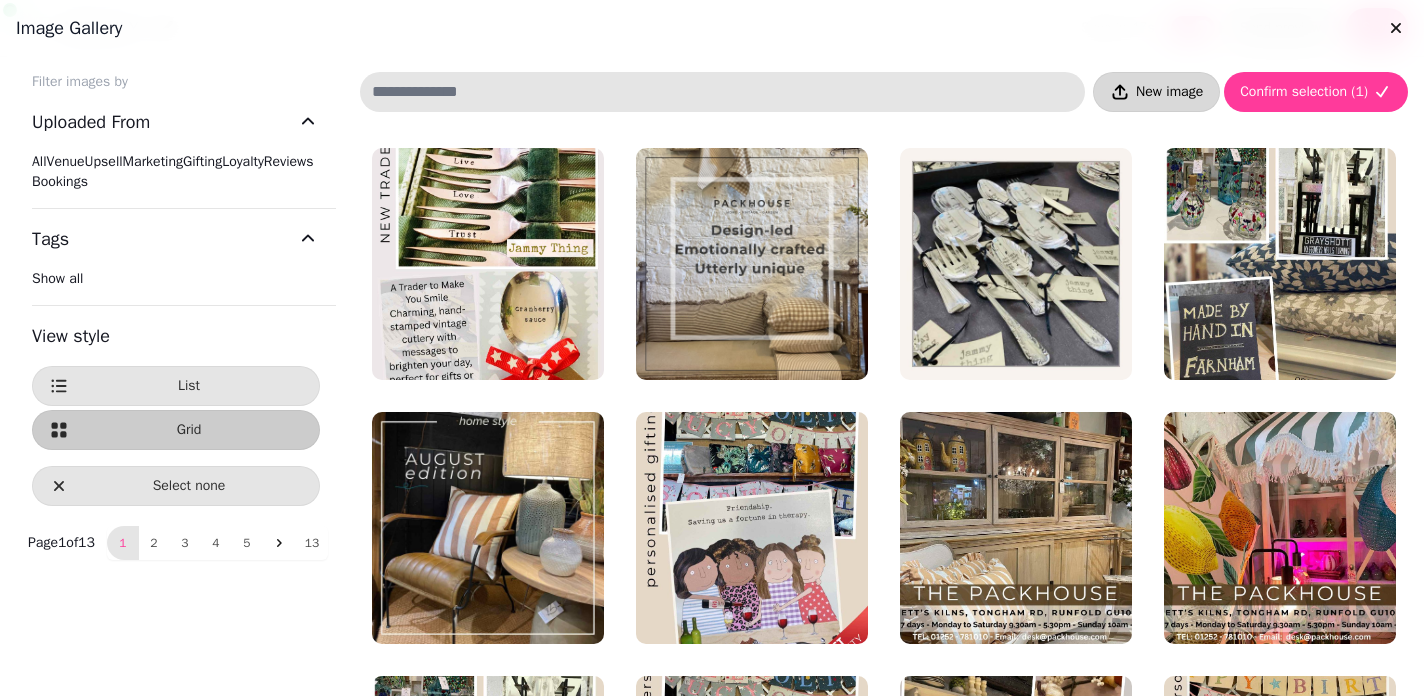 click on "New image" at bounding box center (1169, 92) 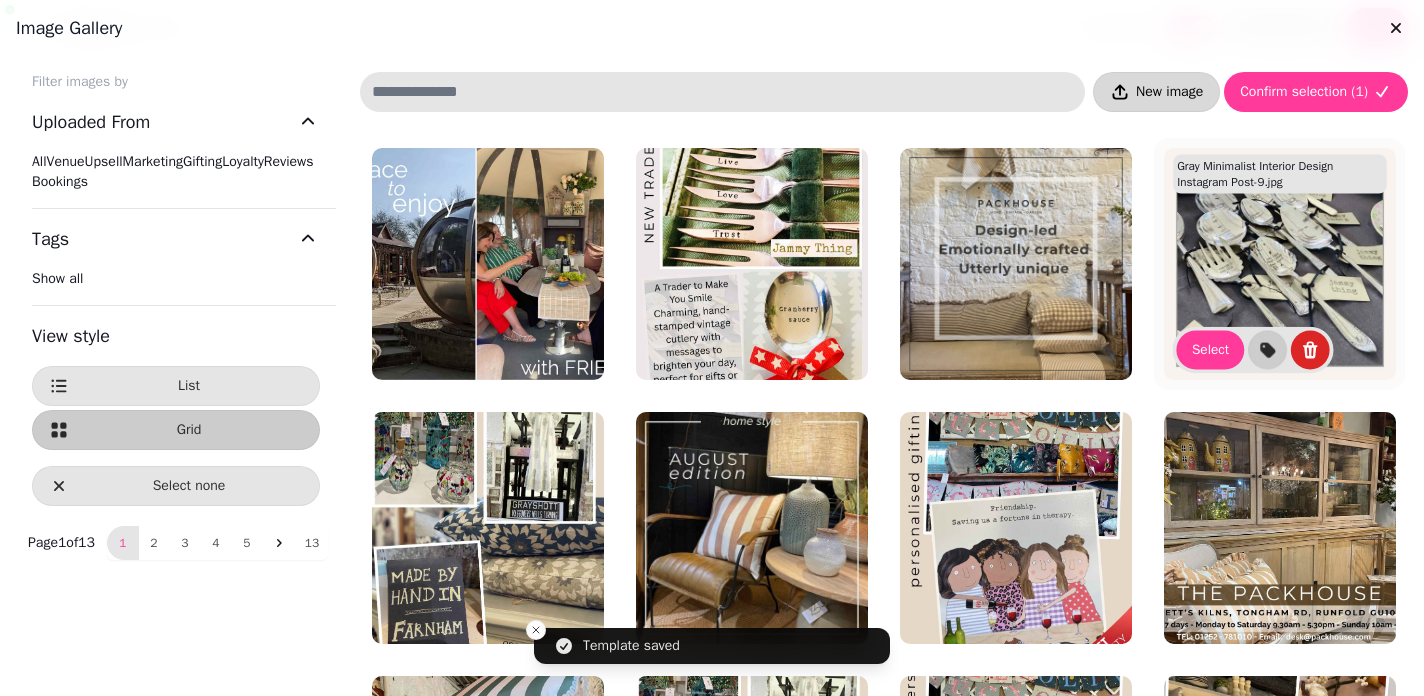 click on "New image" at bounding box center (1156, 92) 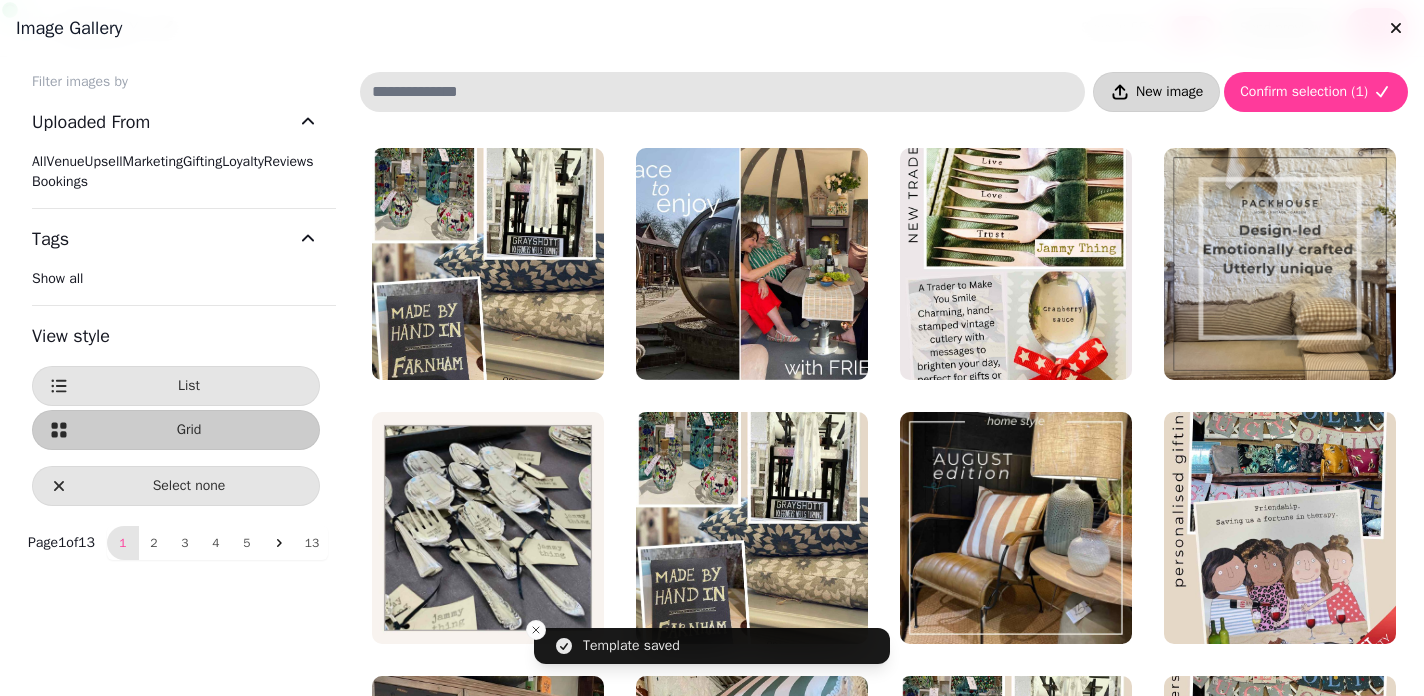 click on "New image" at bounding box center [1169, 92] 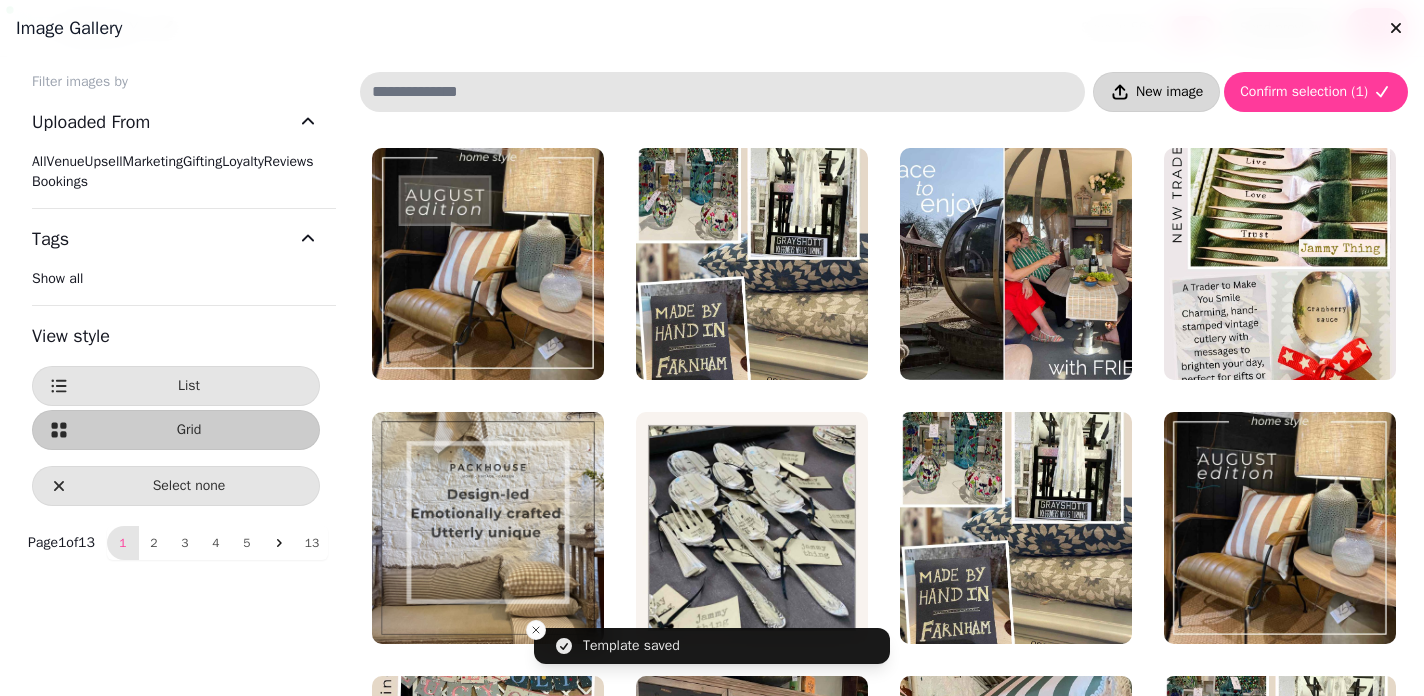 click on "New image" at bounding box center [1169, 92] 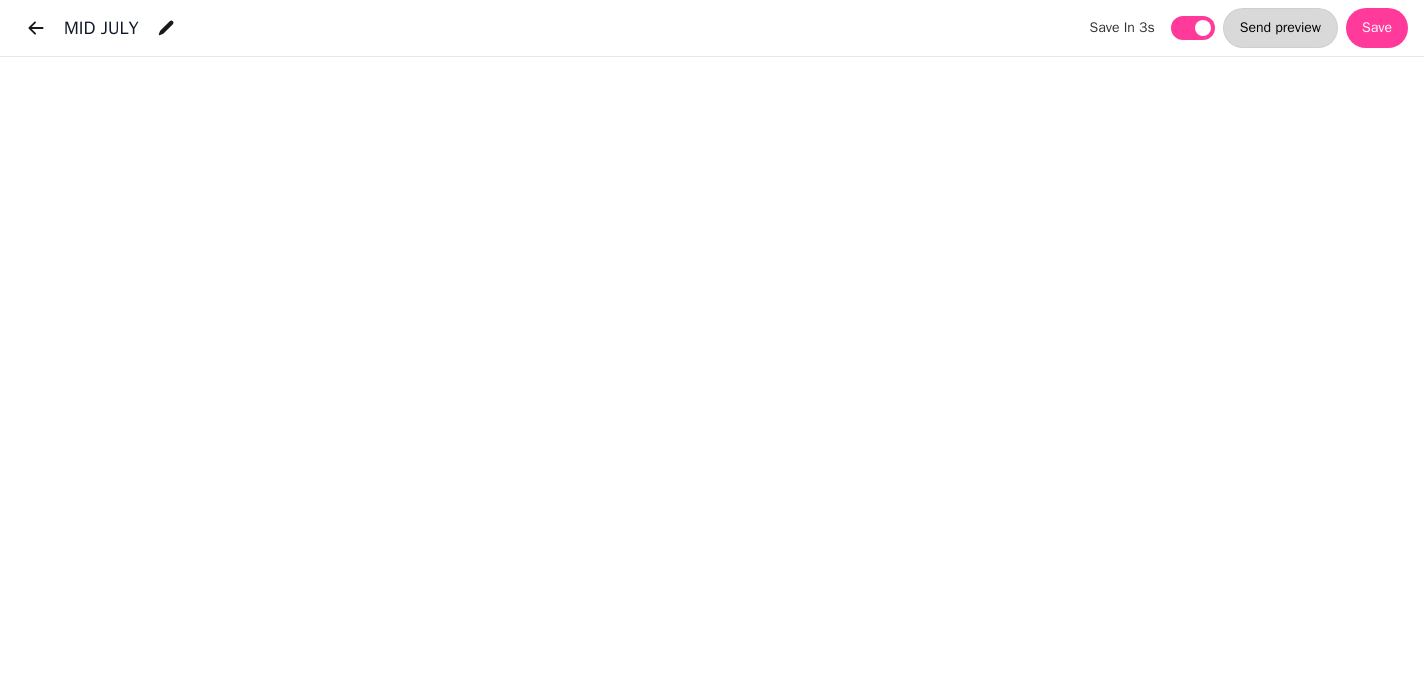 click on "Send preview" at bounding box center [1280, 28] 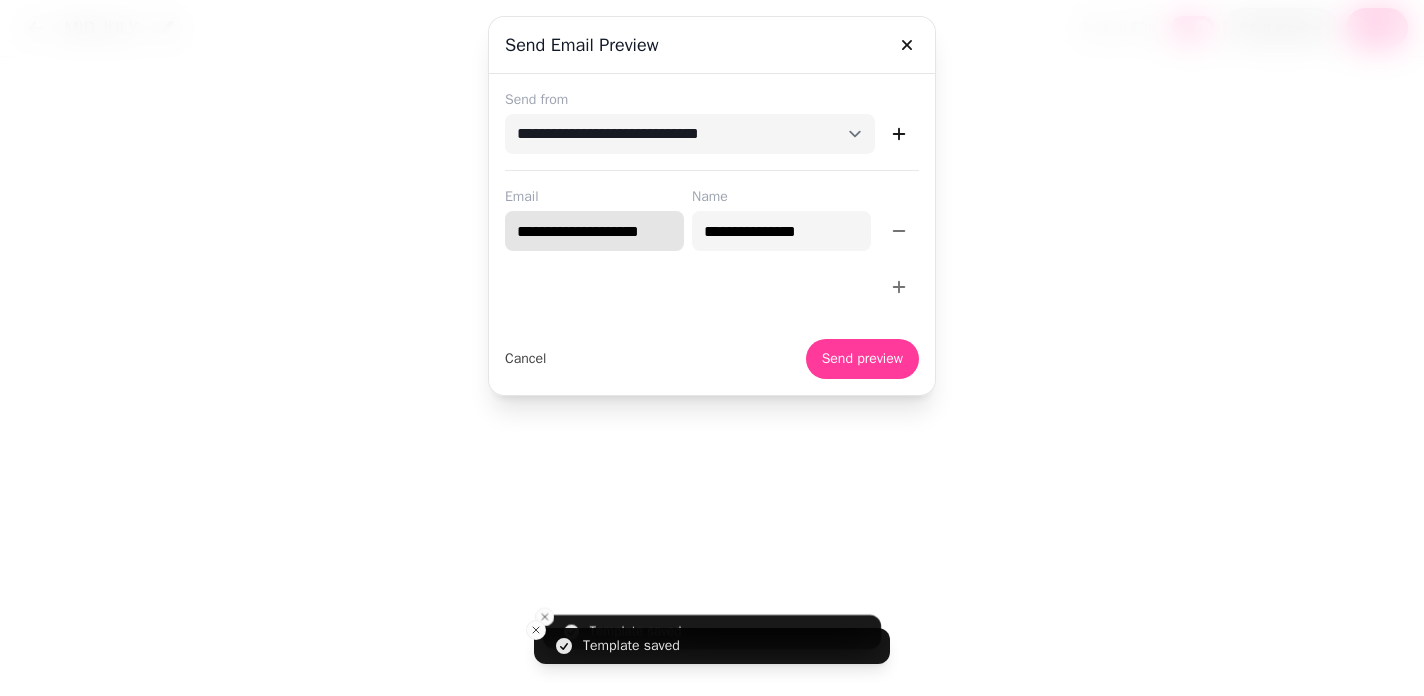 drag, startPoint x: 511, startPoint y: 233, endPoint x: 522, endPoint y: 269, distance: 37.64306 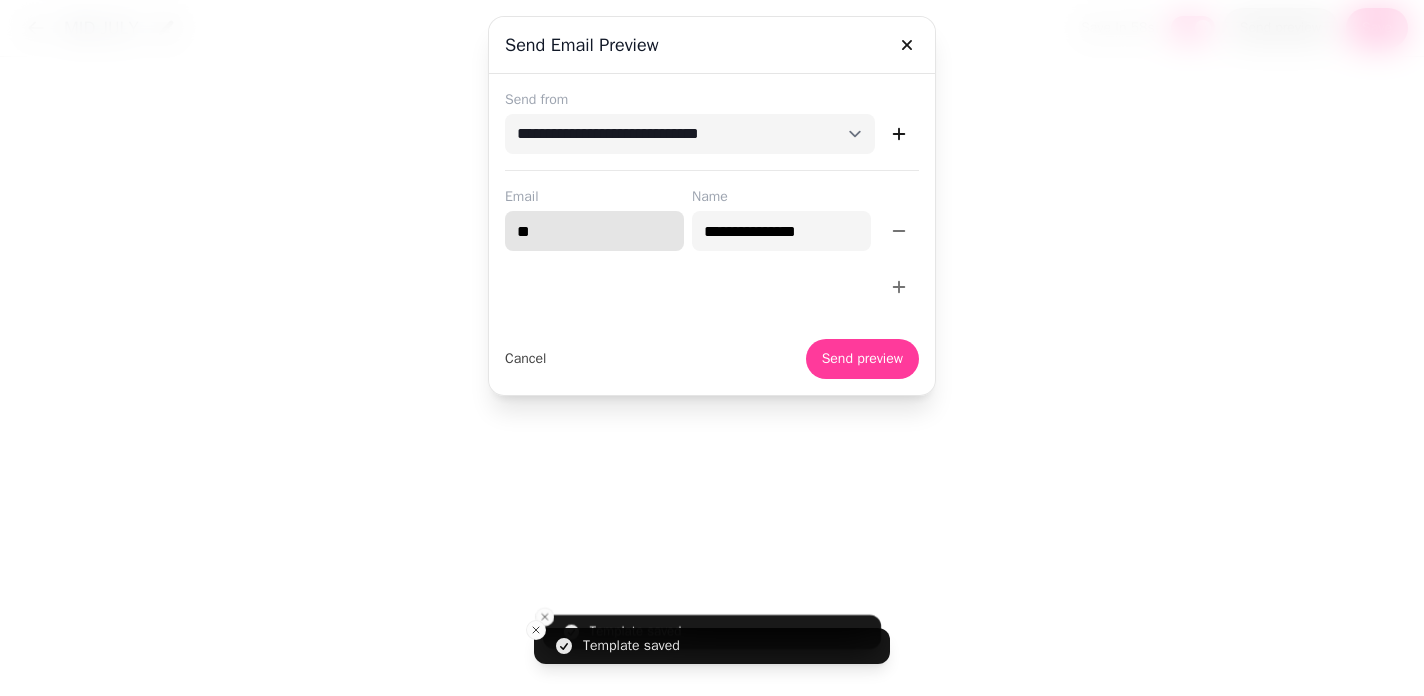type on "*" 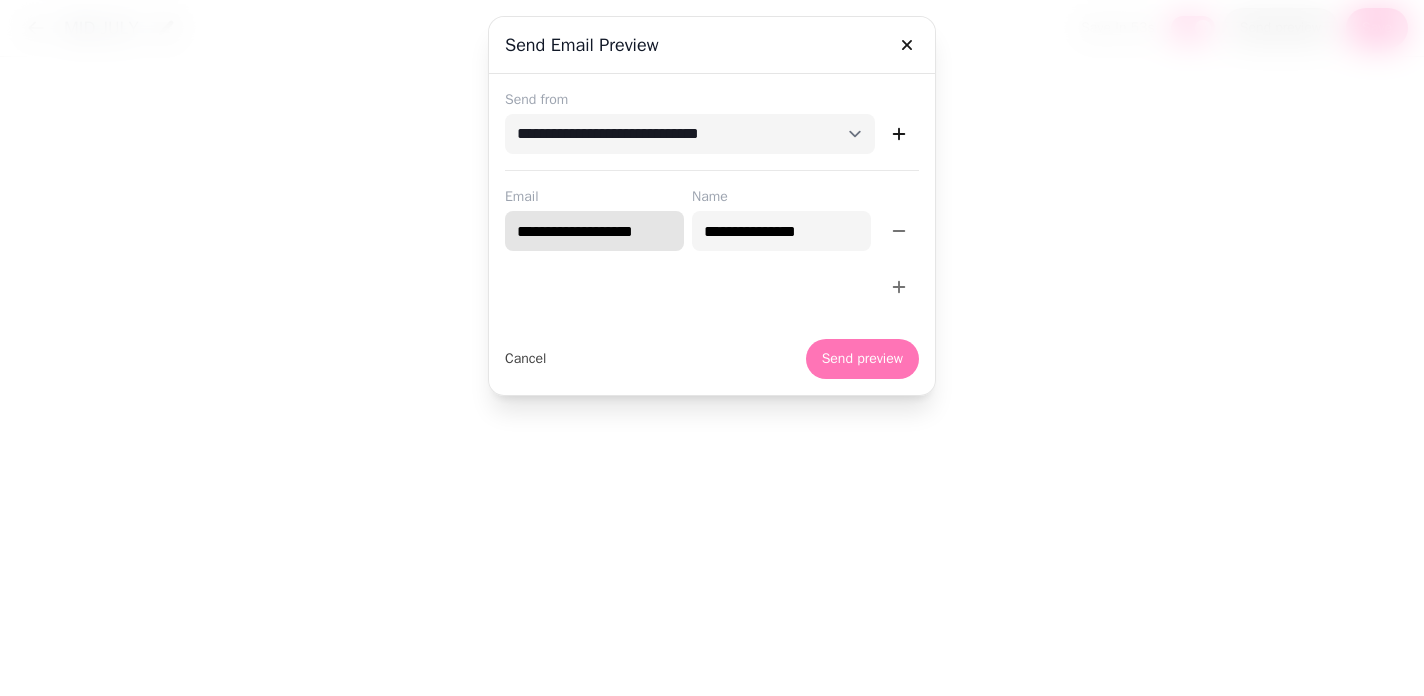 type on "**********" 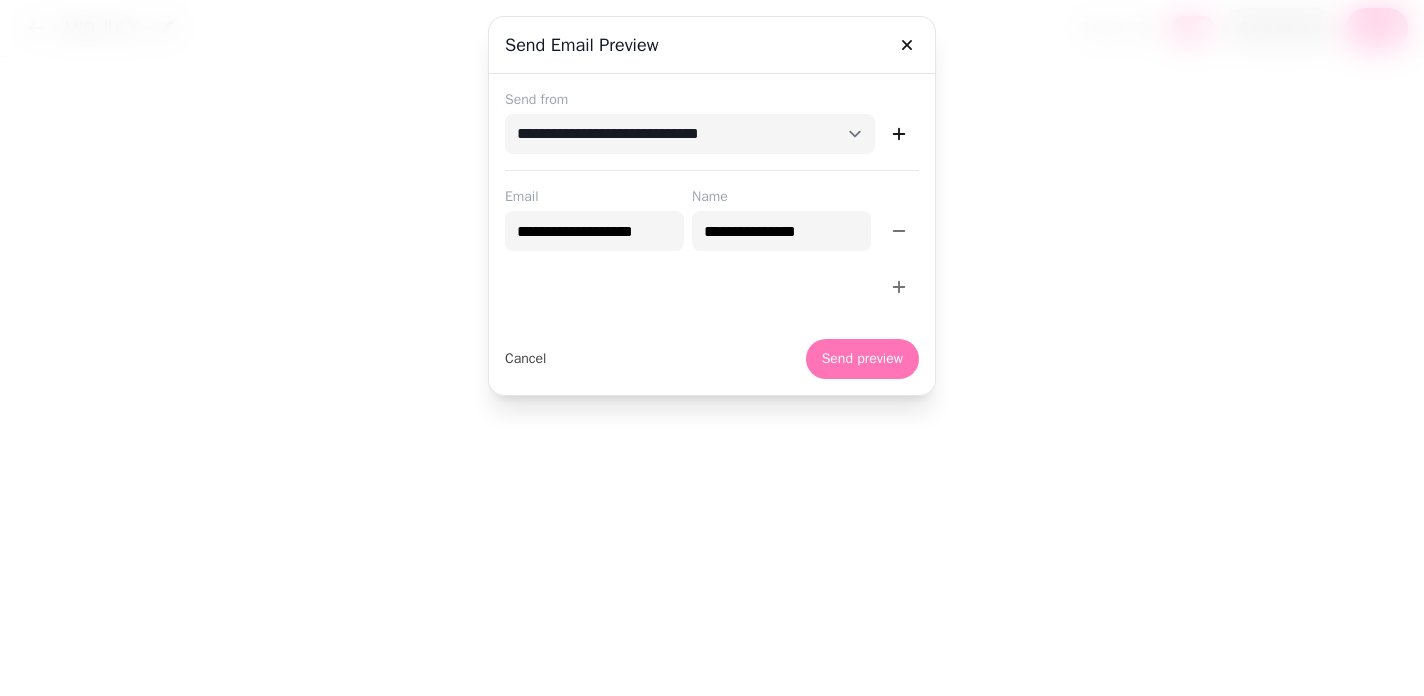 click on "Send preview" at bounding box center (862, 359) 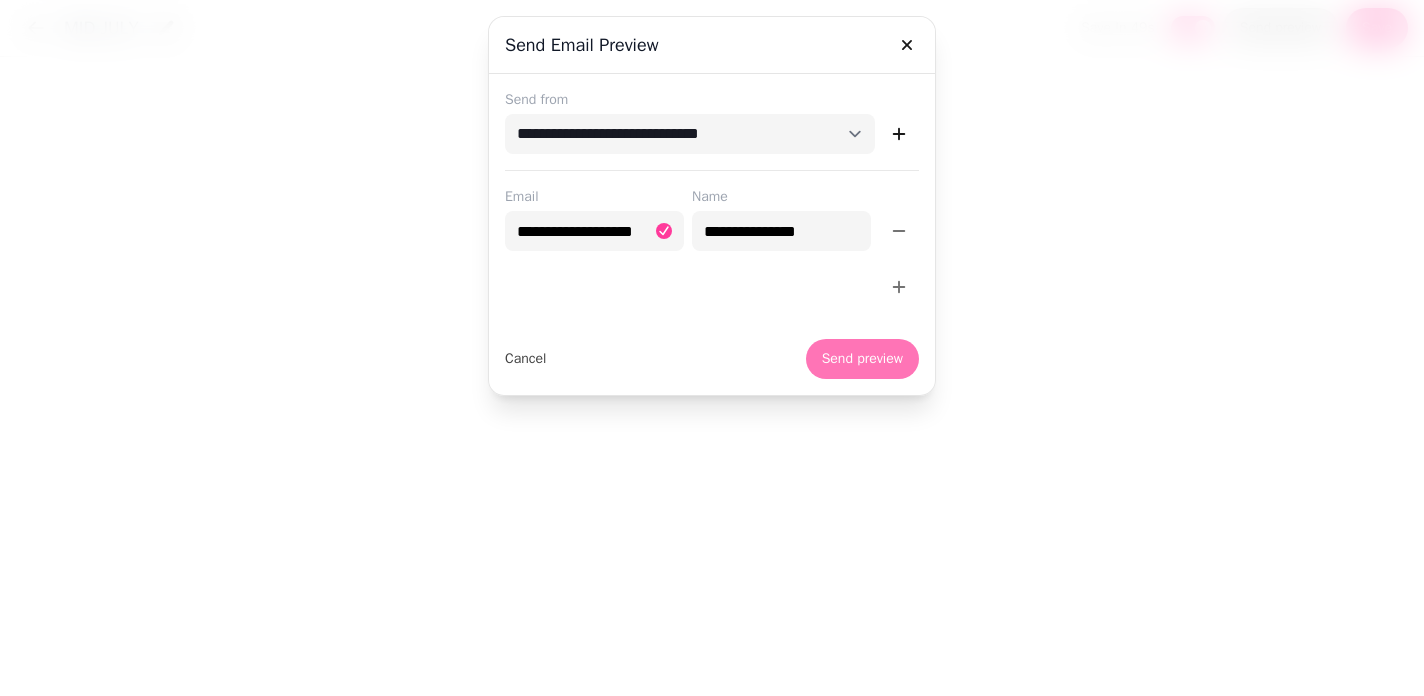 click on "Send preview" at bounding box center [862, 359] 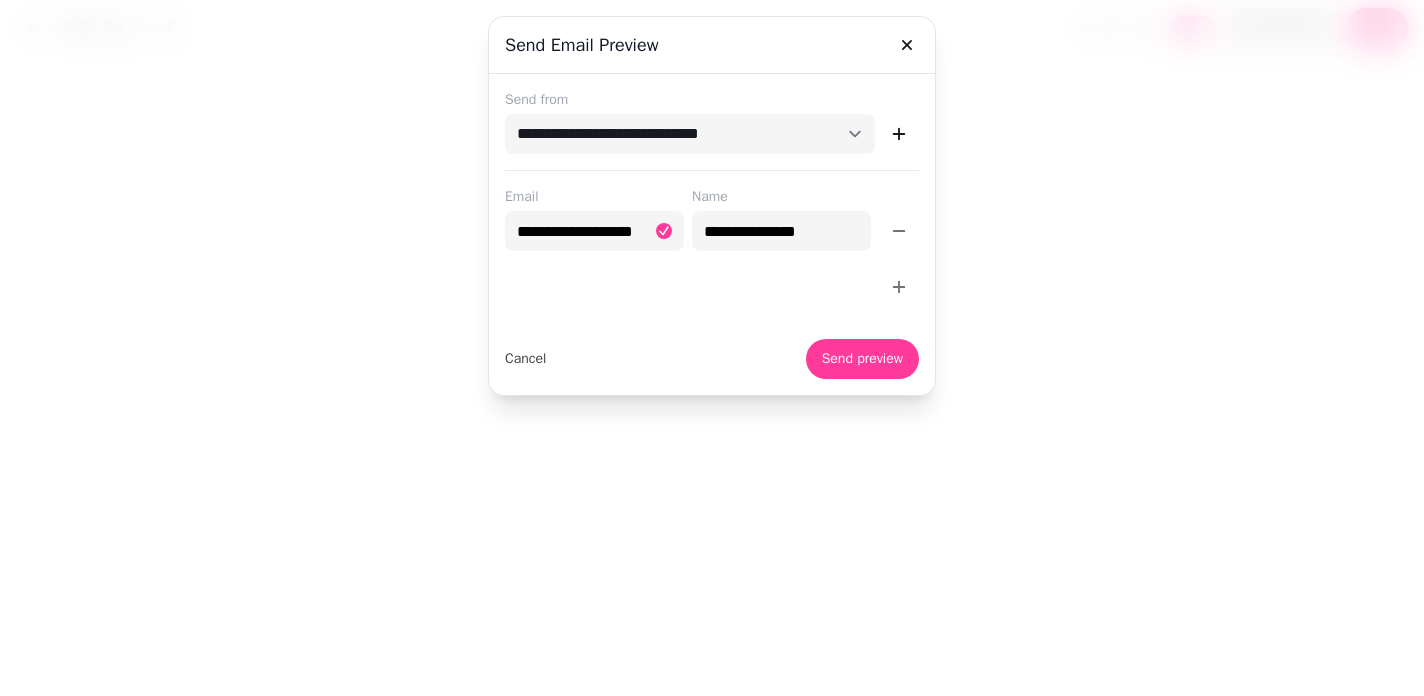 click at bounding box center (712, 348) 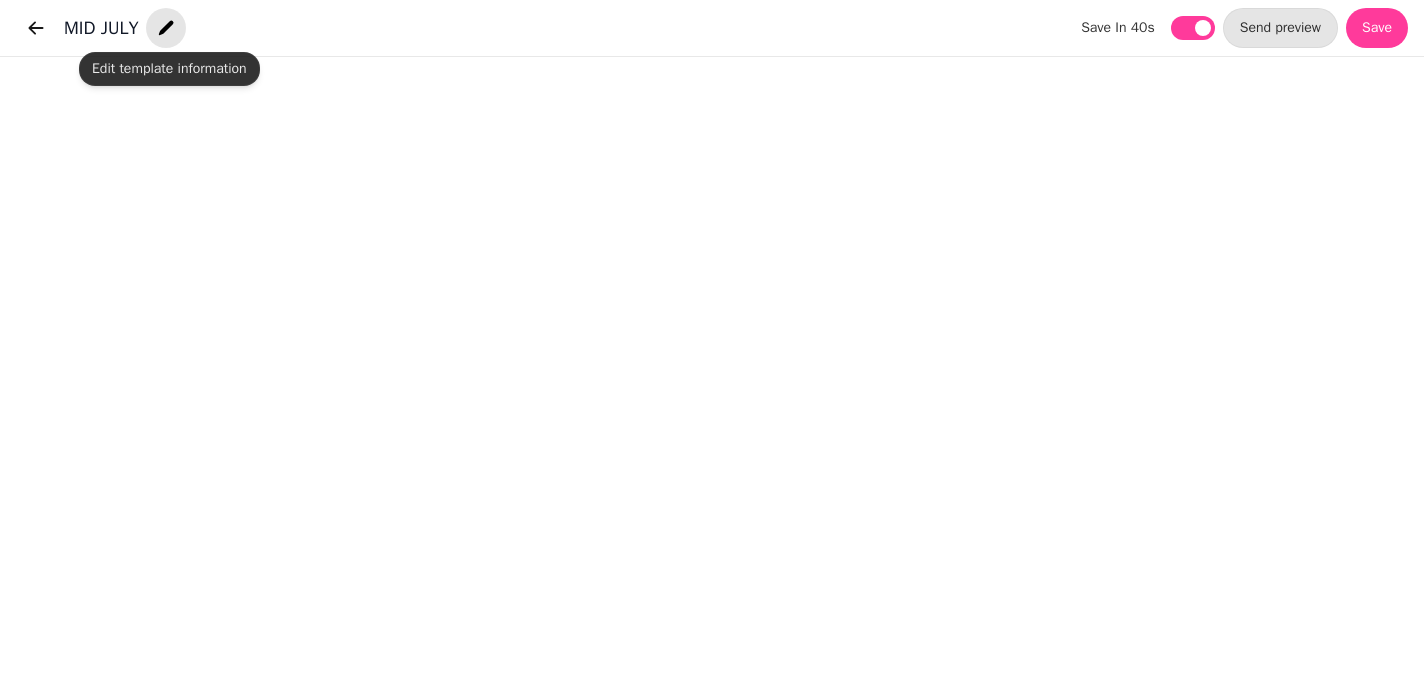 click 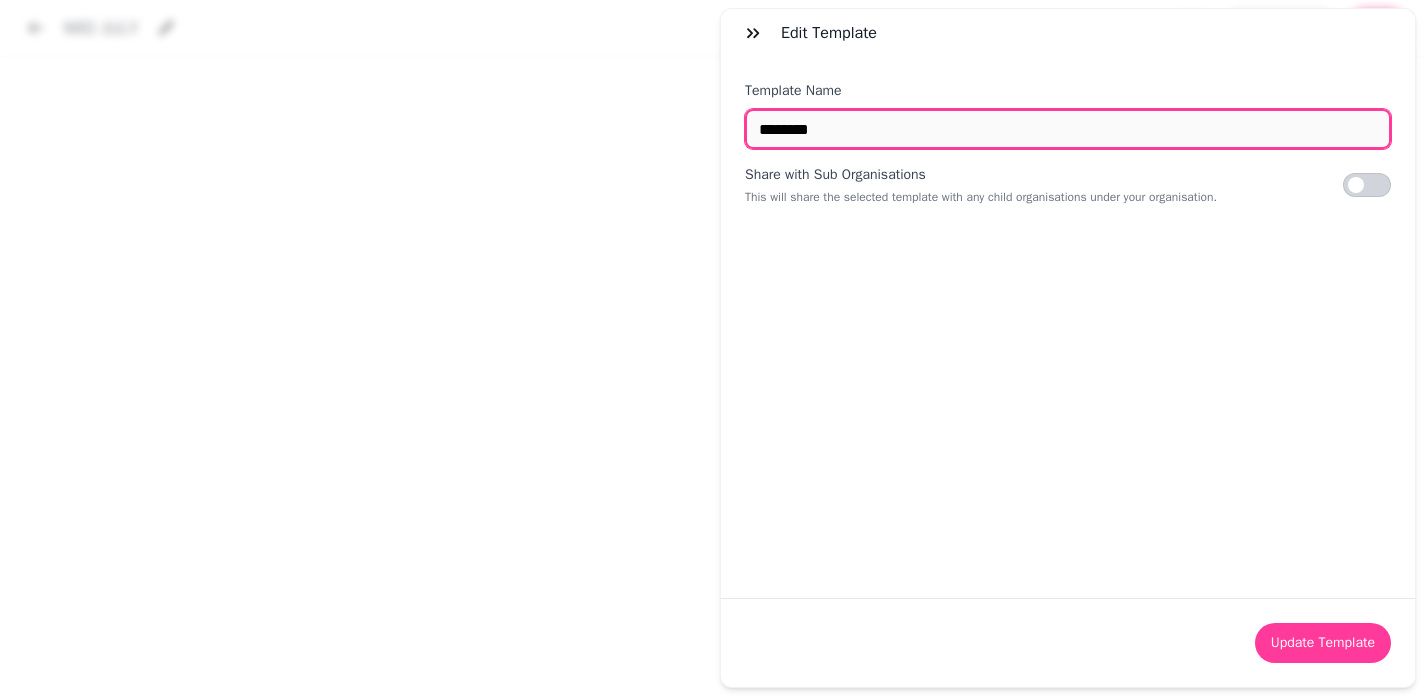 drag, startPoint x: 857, startPoint y: 127, endPoint x: 707, endPoint y: 126, distance: 150.00333 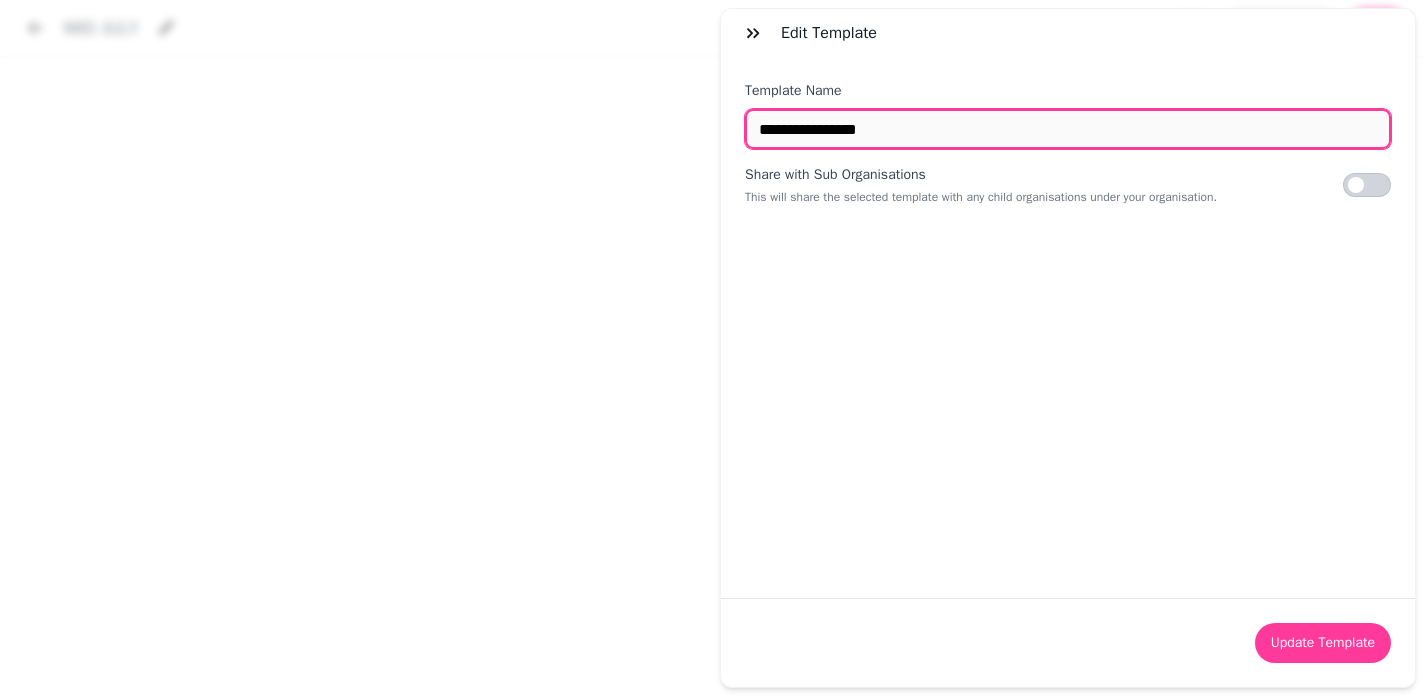 type on "**********" 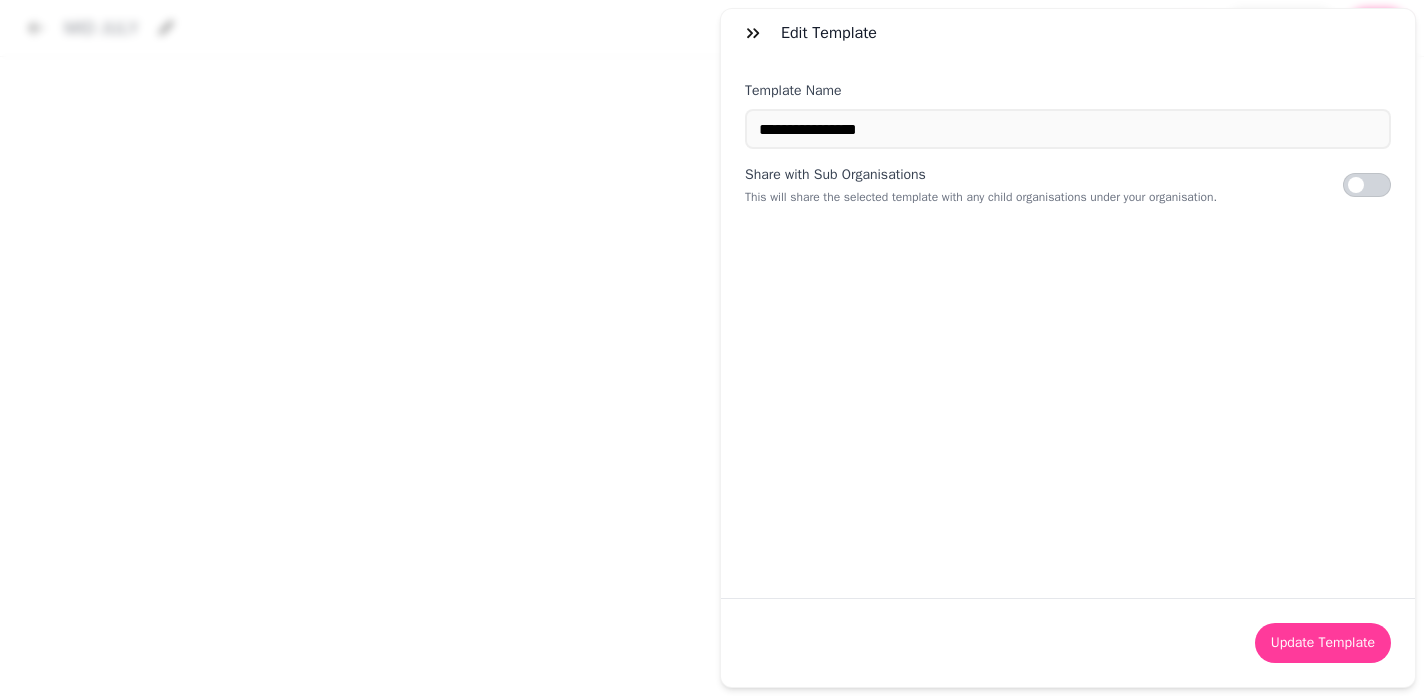 click on "**********" at bounding box center [712, 364] 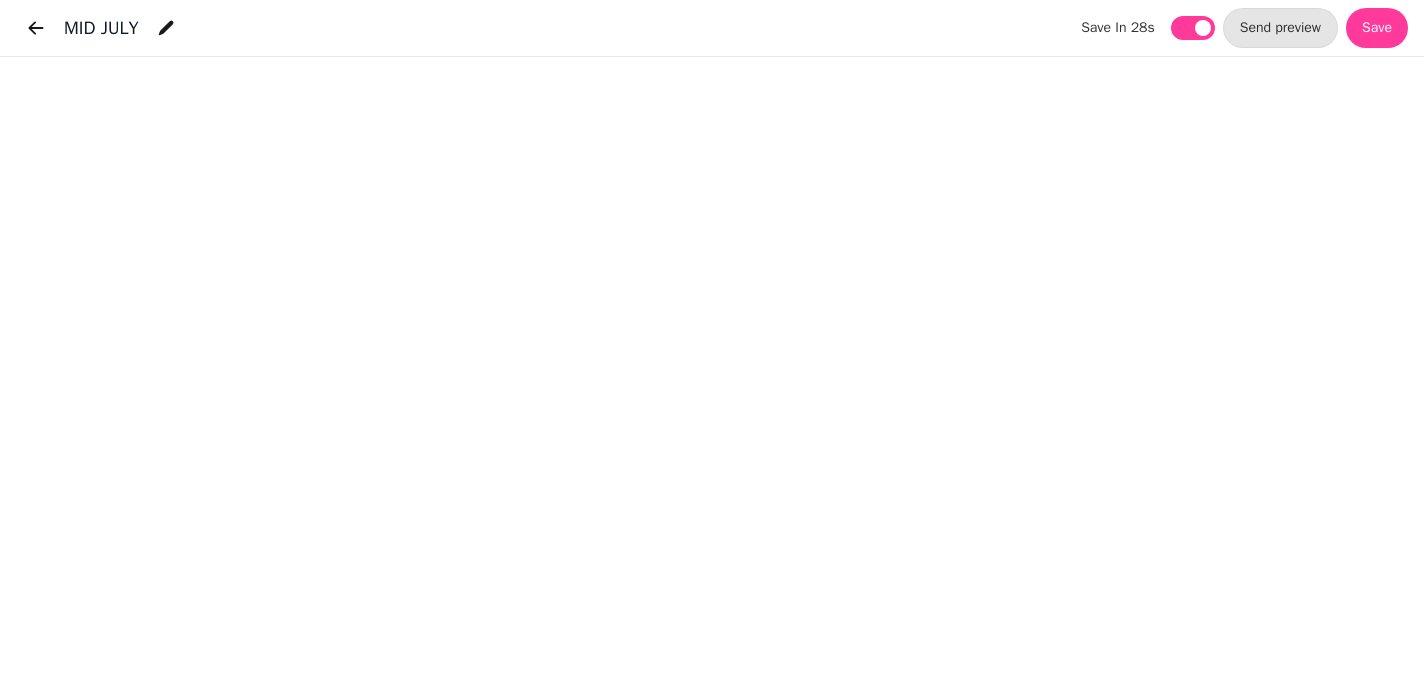 click on "MID JULY" at bounding box center (101, 28) 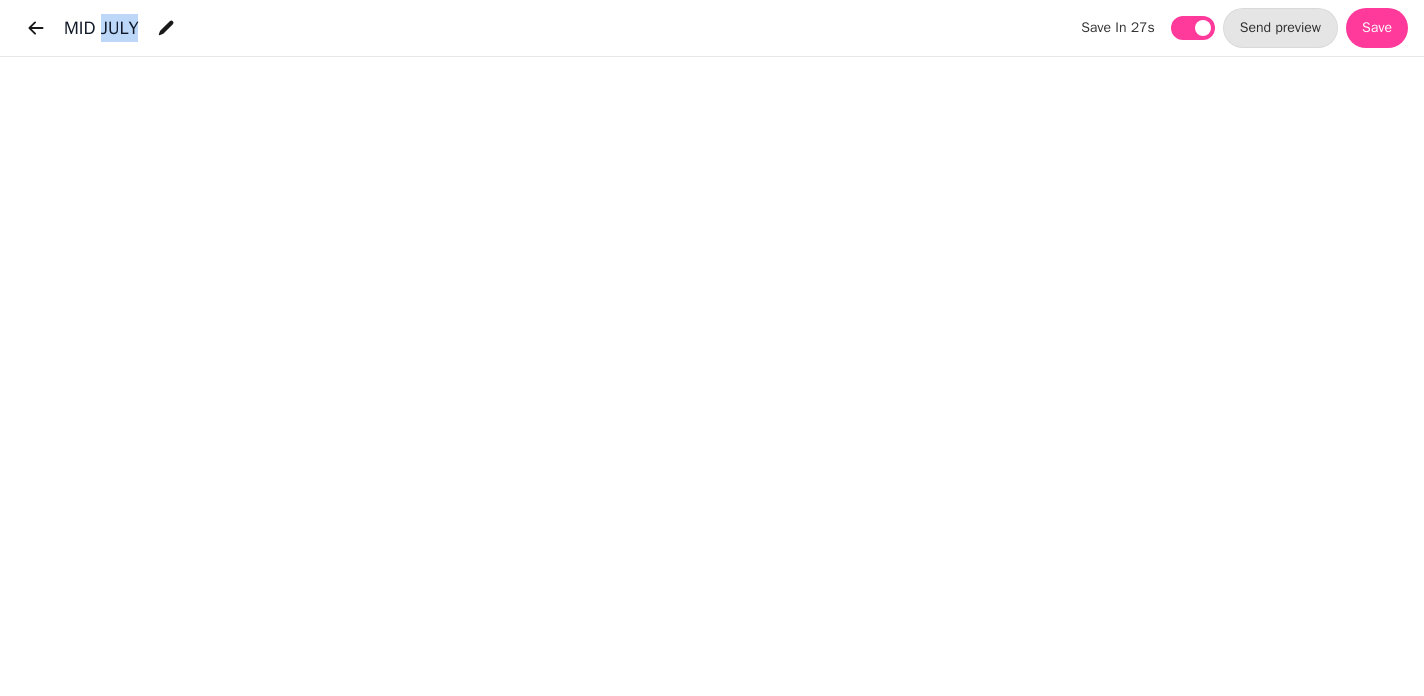 click on "MID JULY" at bounding box center [101, 28] 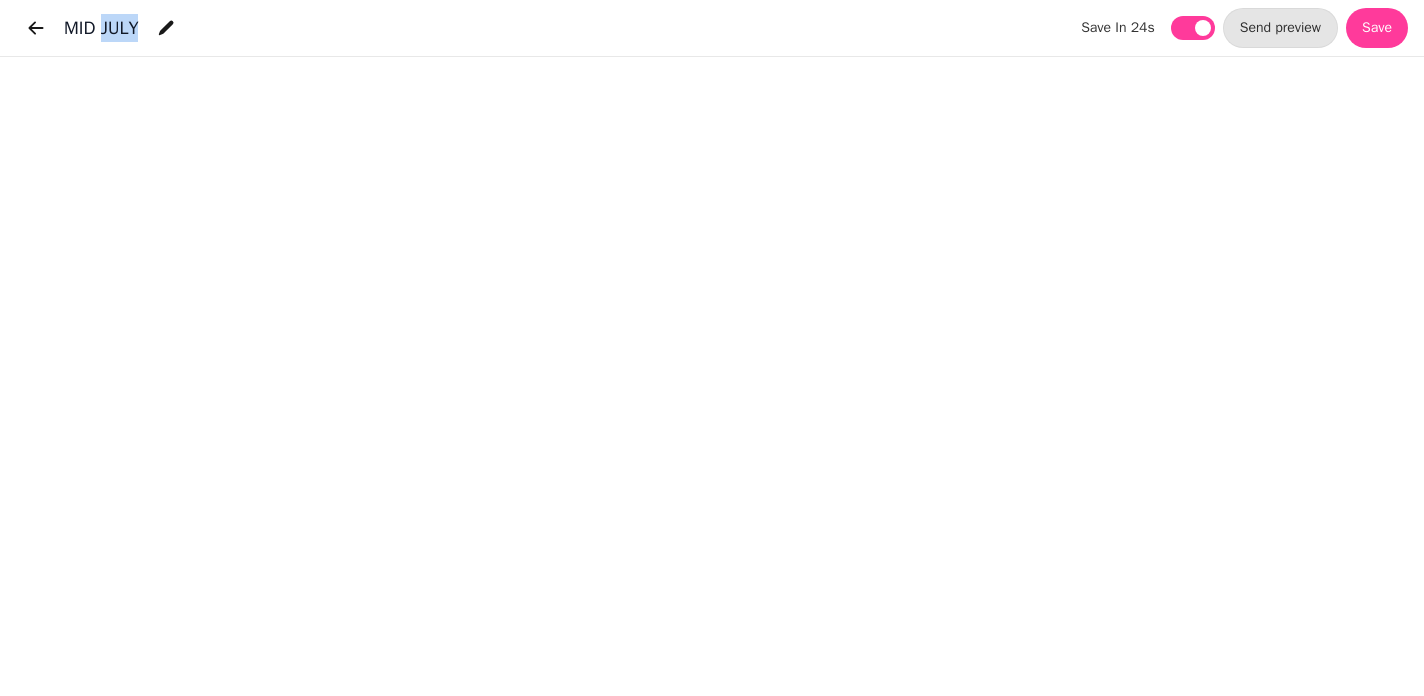 click on "MID JULY" at bounding box center [101, 28] 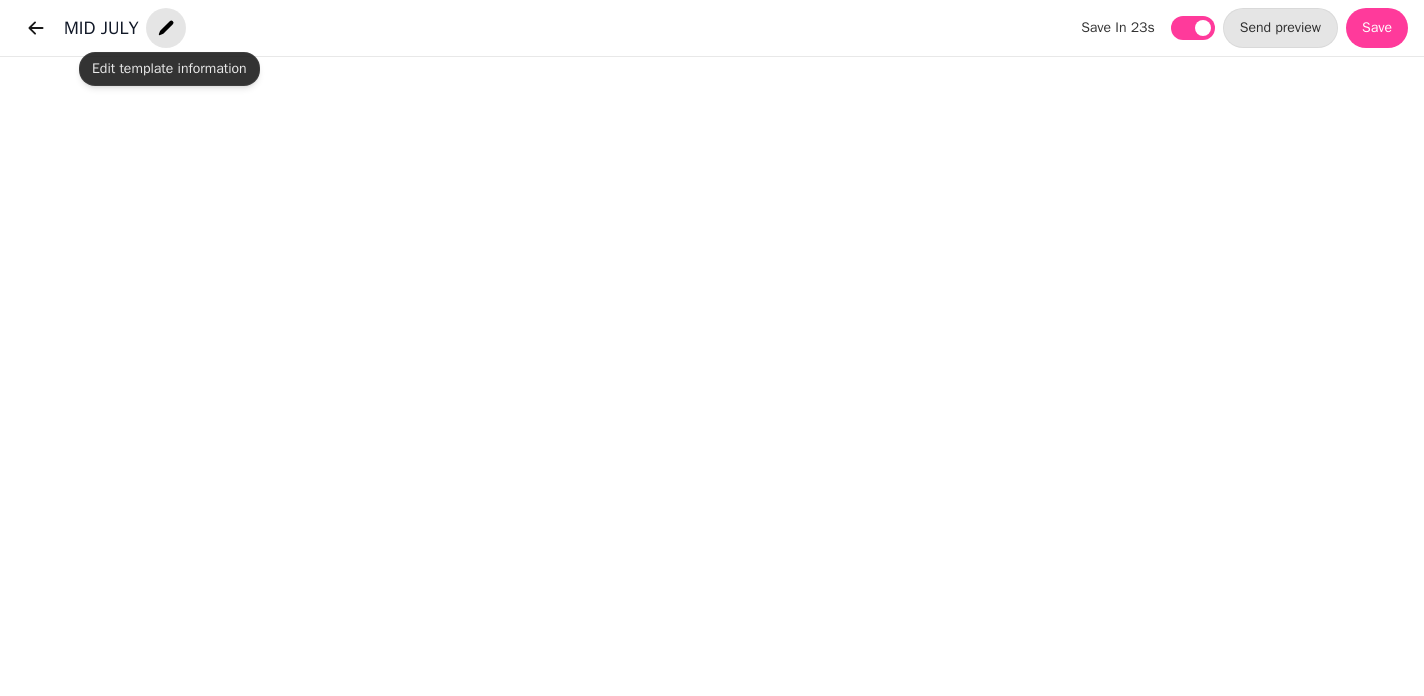 click 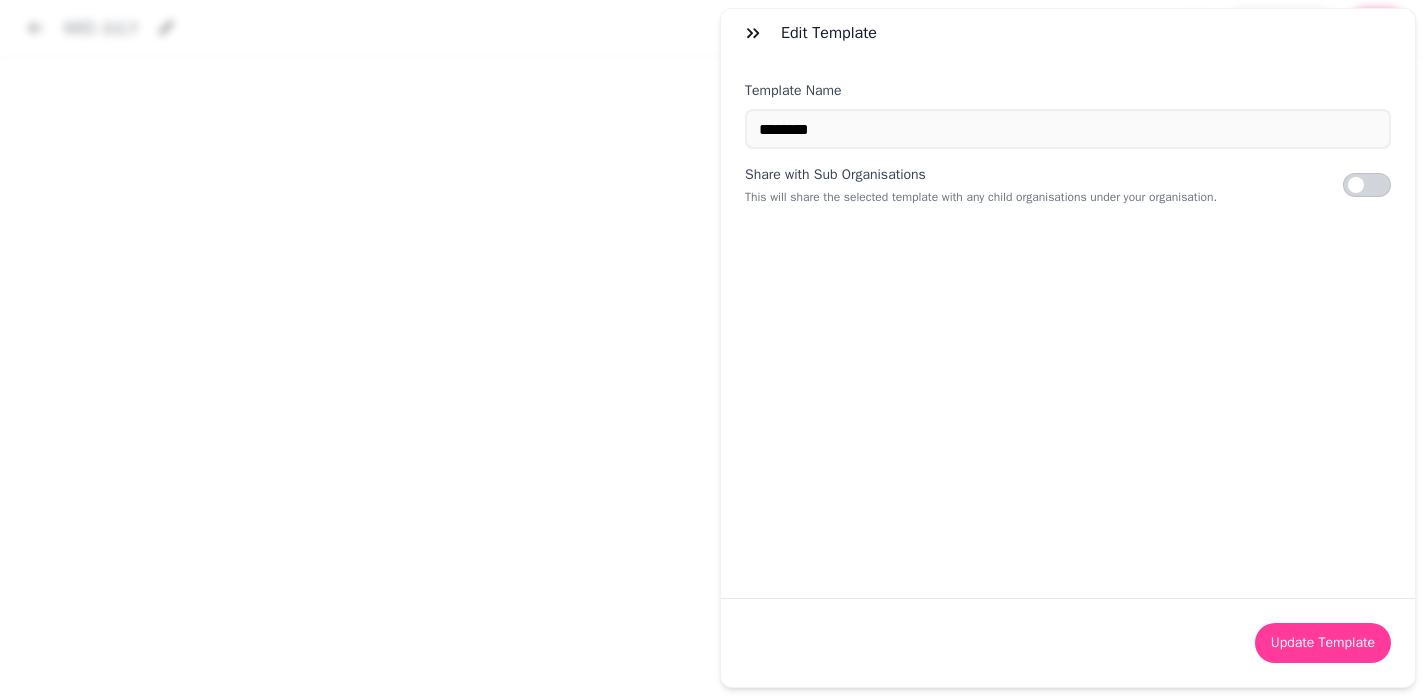 click on "Edit Template Template Name ******** Share with Sub Organisations This will share the selected template with any child organisations under your organisation. Update Template" at bounding box center (712, 364) 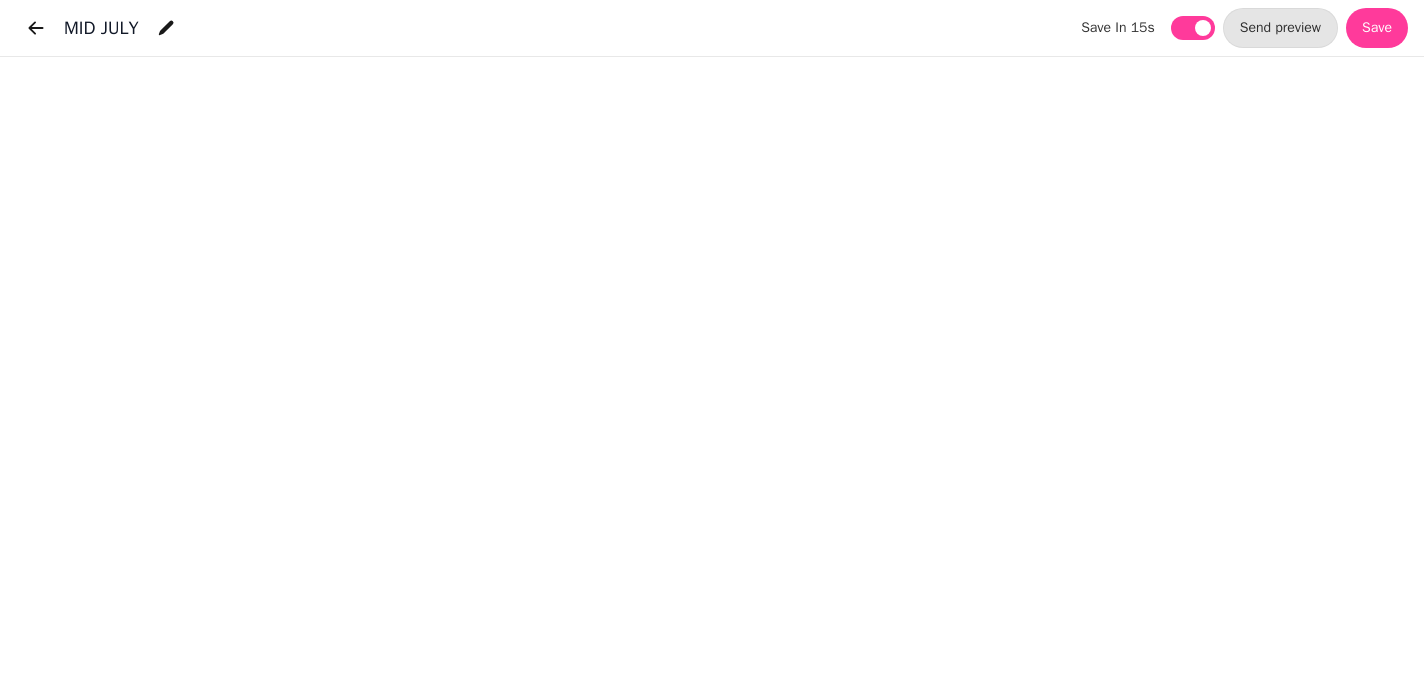click on "MID JULY" at bounding box center (101, 28) 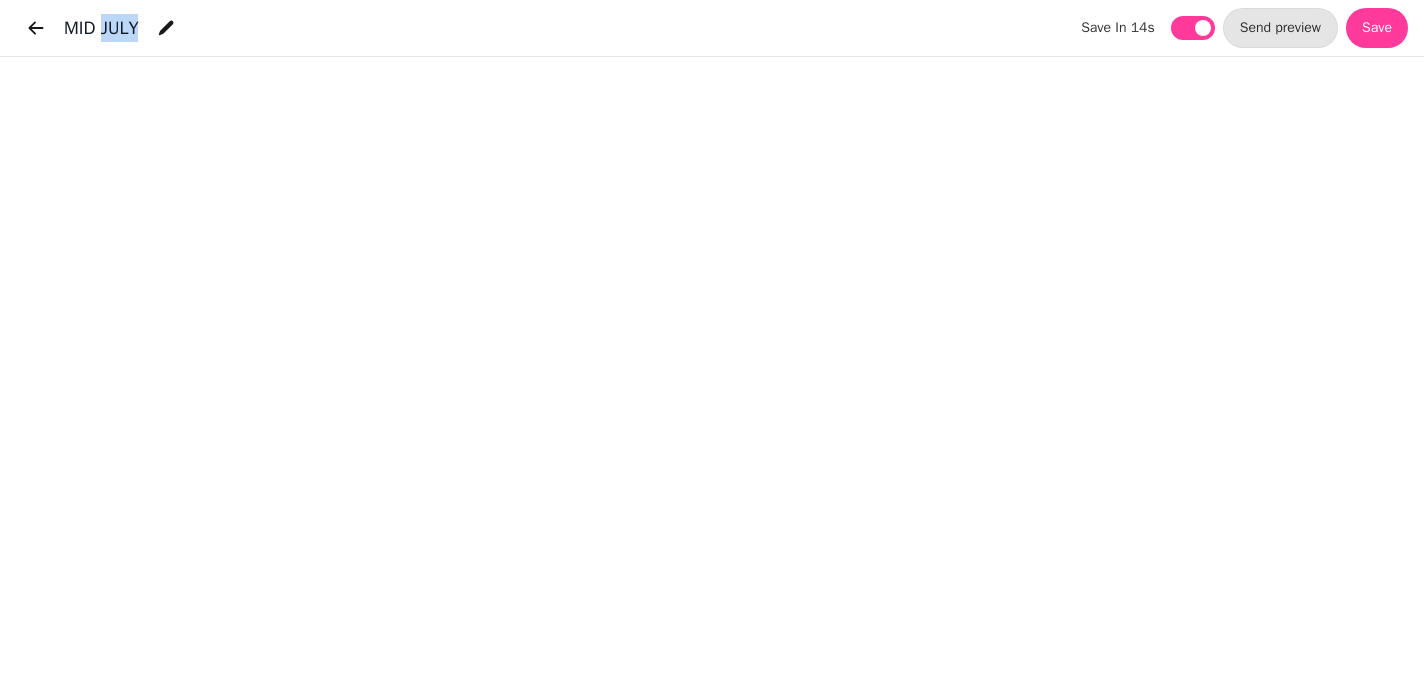 click on "MID JULY" at bounding box center [101, 28] 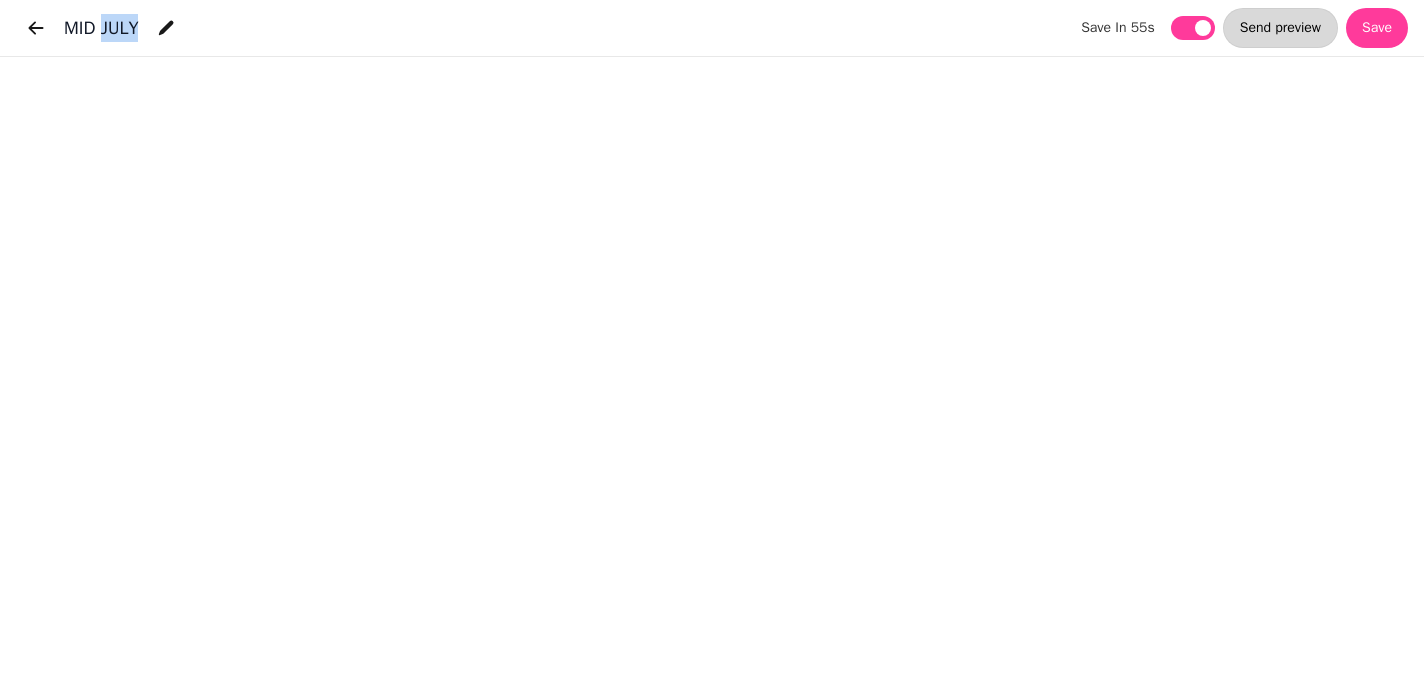 click on "Send preview" at bounding box center [1280, 28] 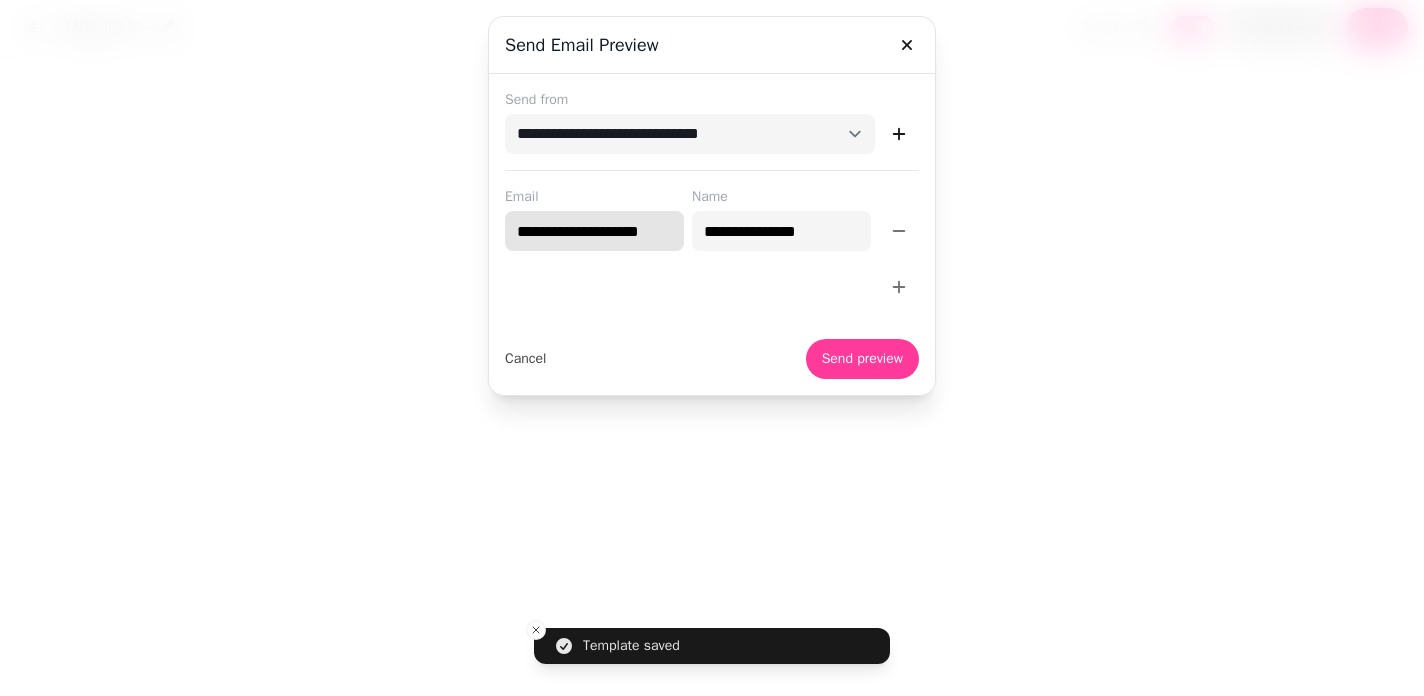 drag, startPoint x: 514, startPoint y: 233, endPoint x: 690, endPoint y: 232, distance: 176.00284 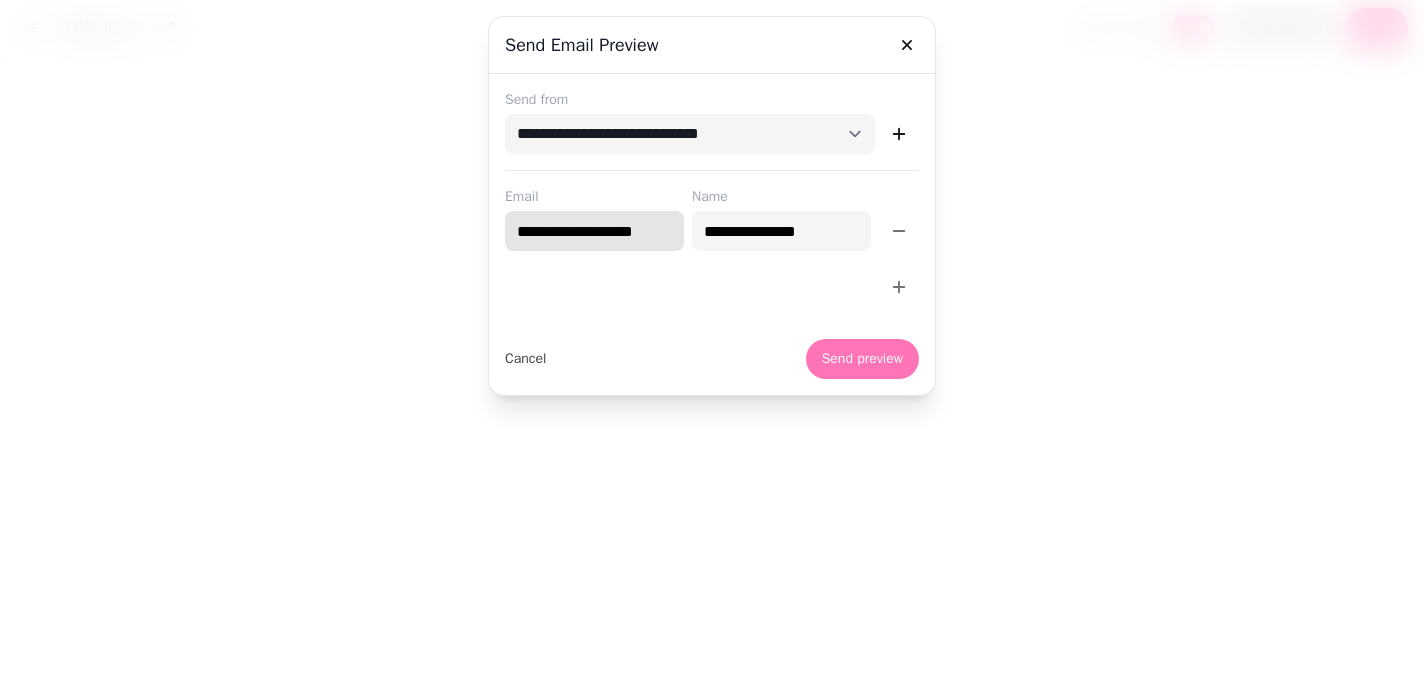 type on "**********" 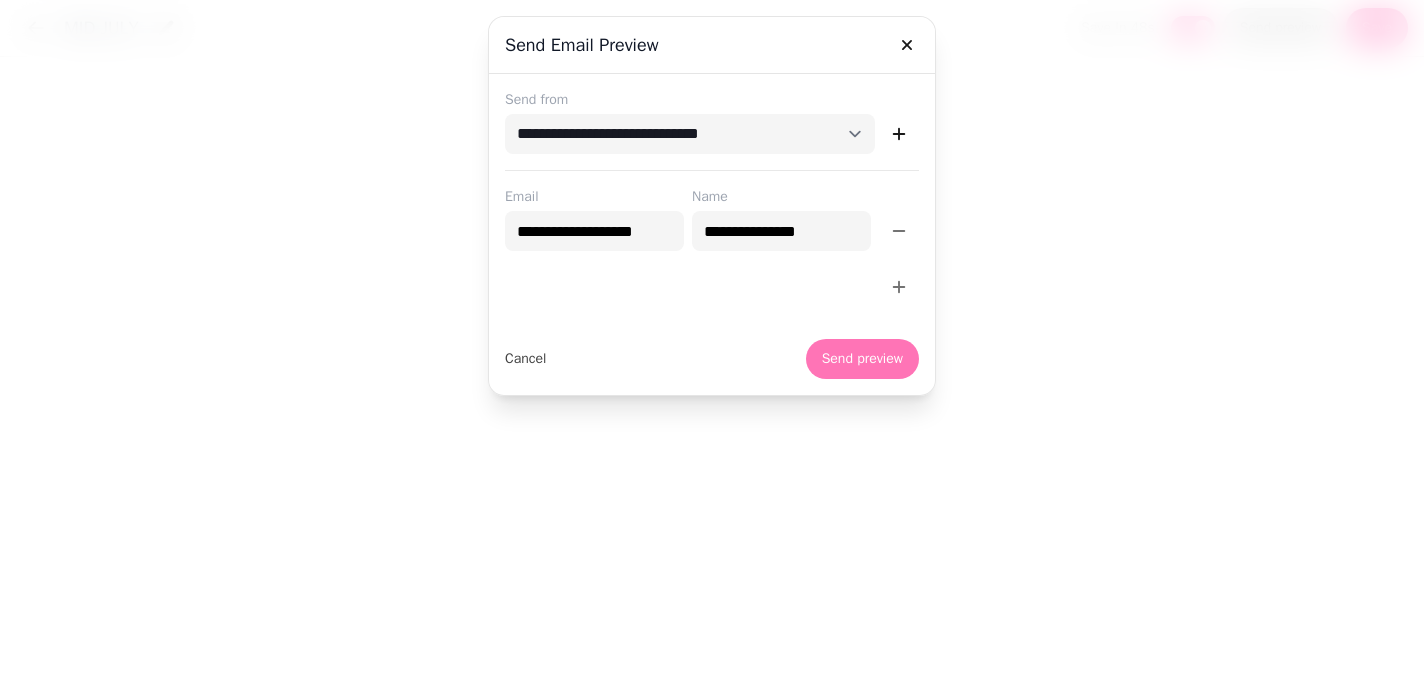 click on "Send preview" at bounding box center (862, 359) 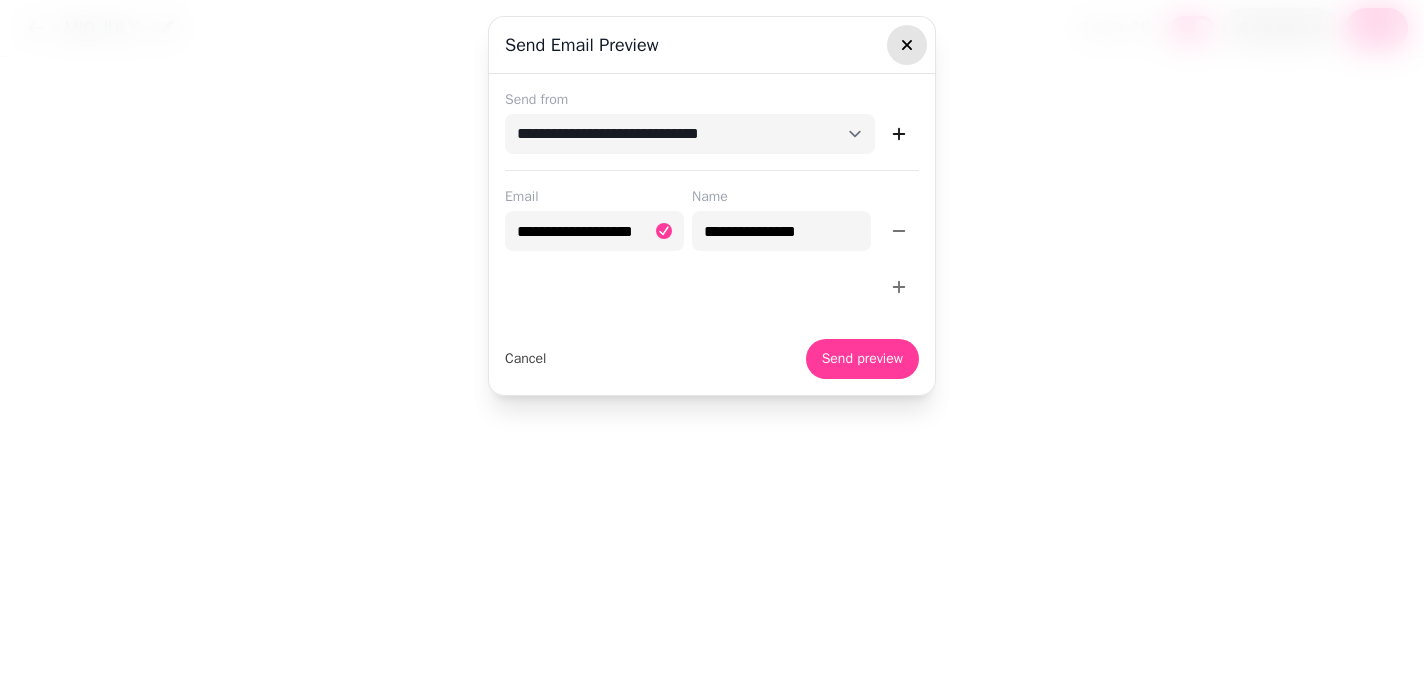 click 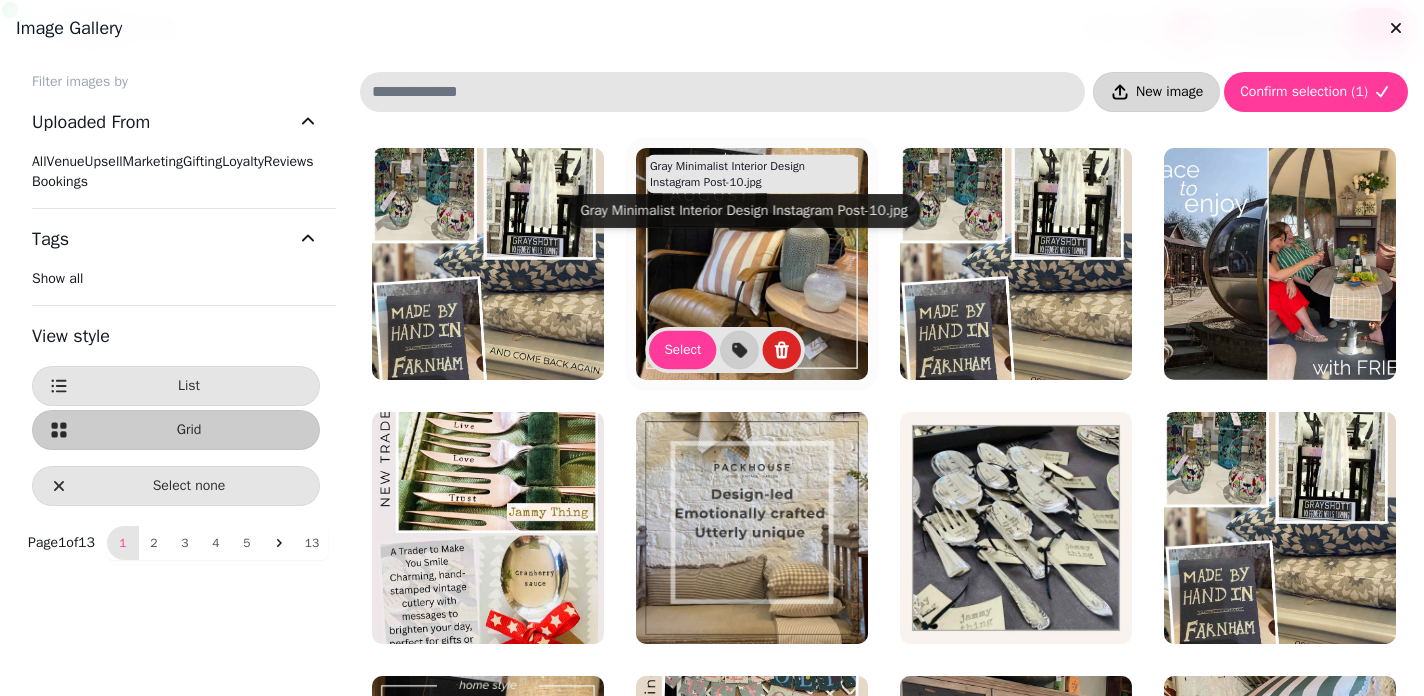click on "New image" at bounding box center (1169, 92) 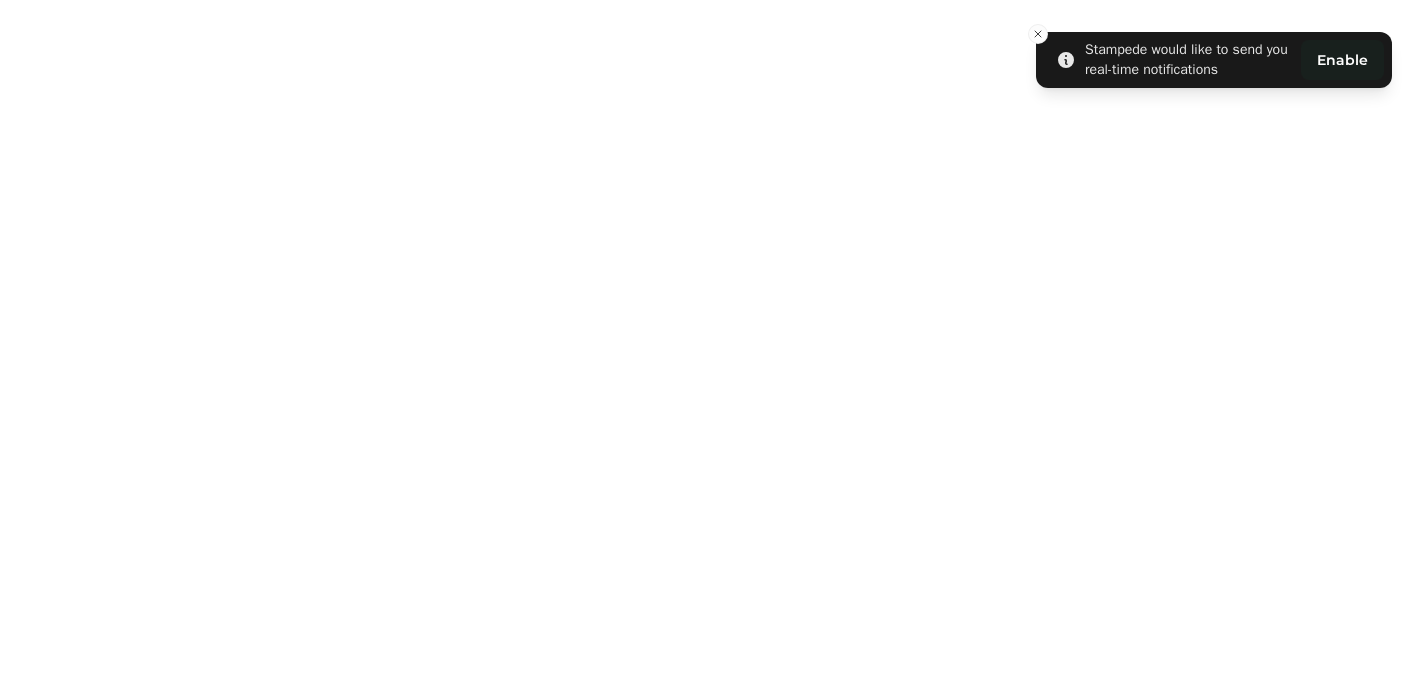 scroll, scrollTop: 0, scrollLeft: 0, axis: both 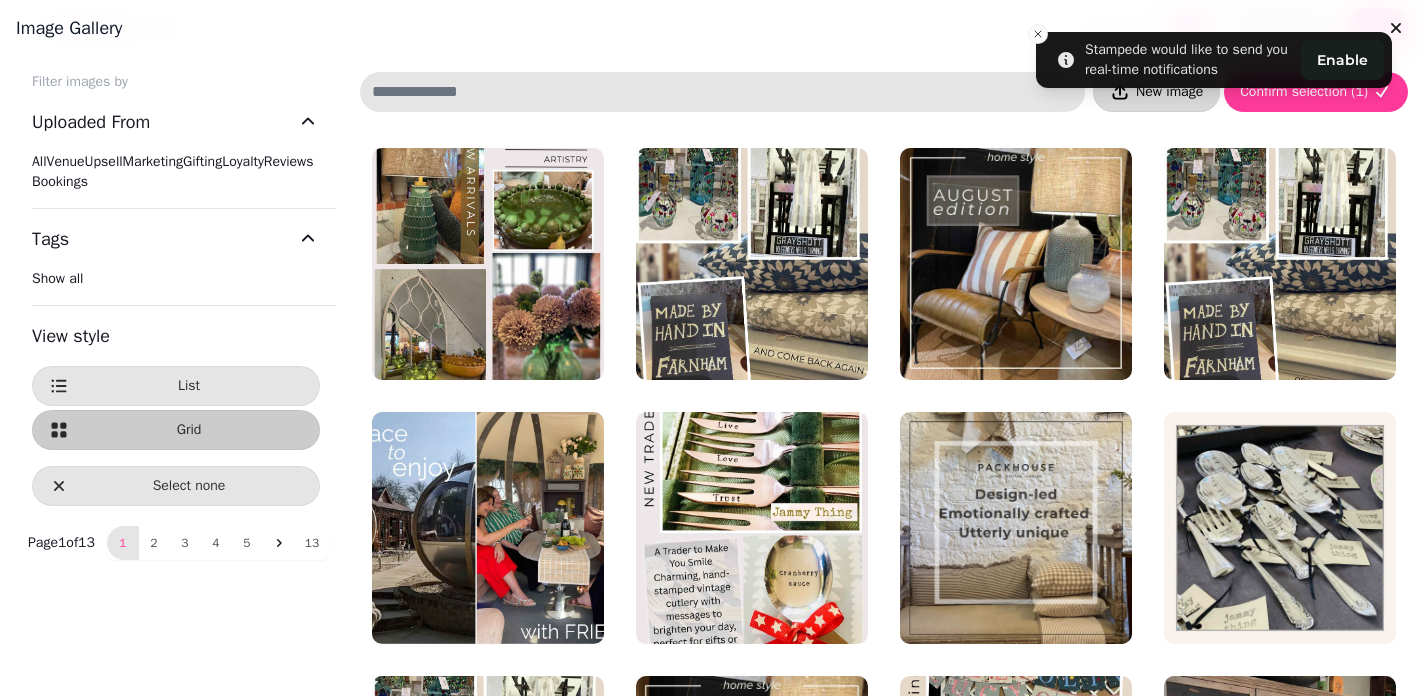 click on "New image" at bounding box center [1169, 92] 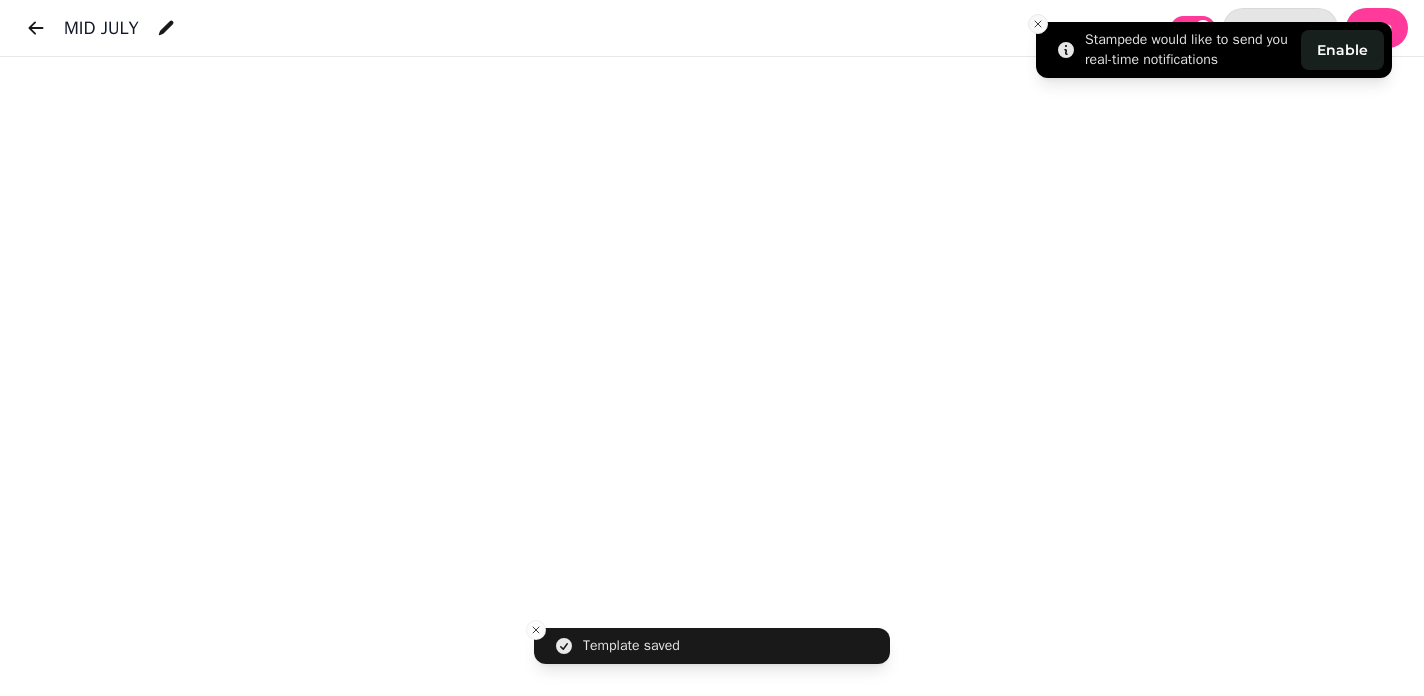 click at bounding box center [1038, 24] 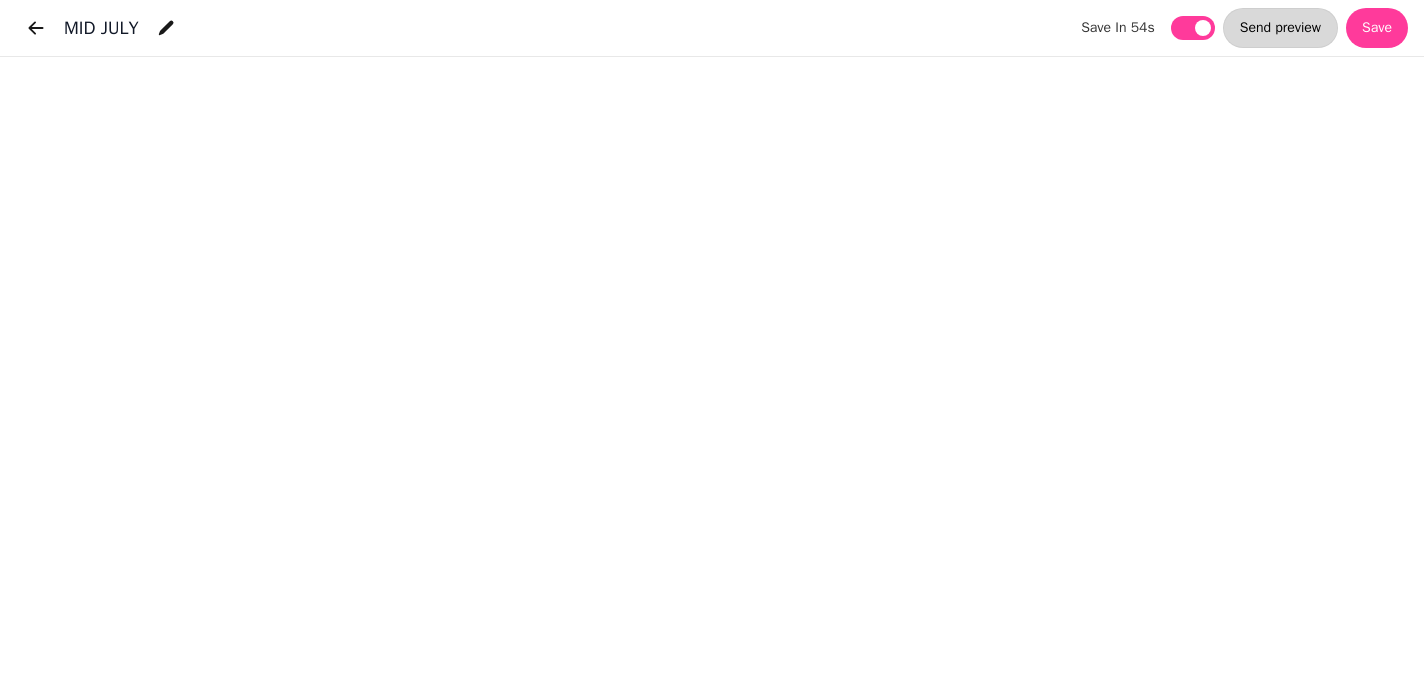click on "Send preview" at bounding box center (1280, 28) 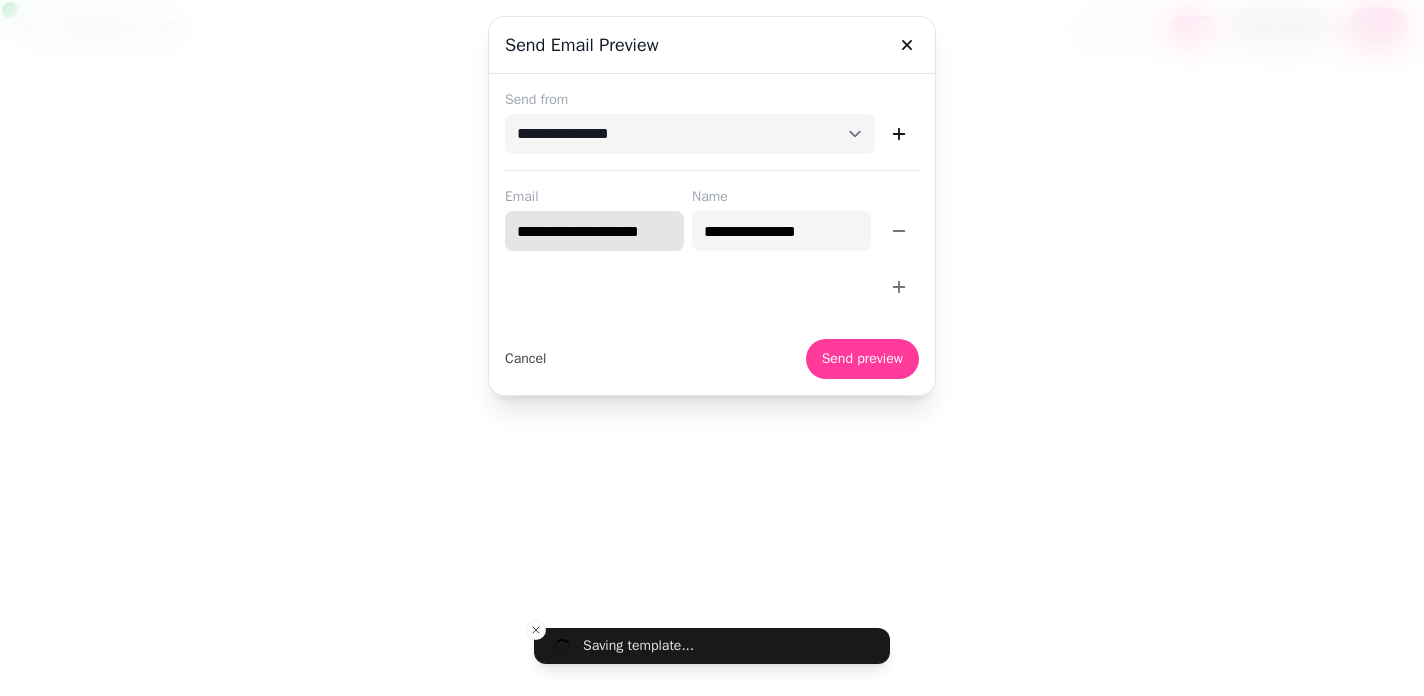 drag, startPoint x: 515, startPoint y: 235, endPoint x: 725, endPoint y: 235, distance: 210 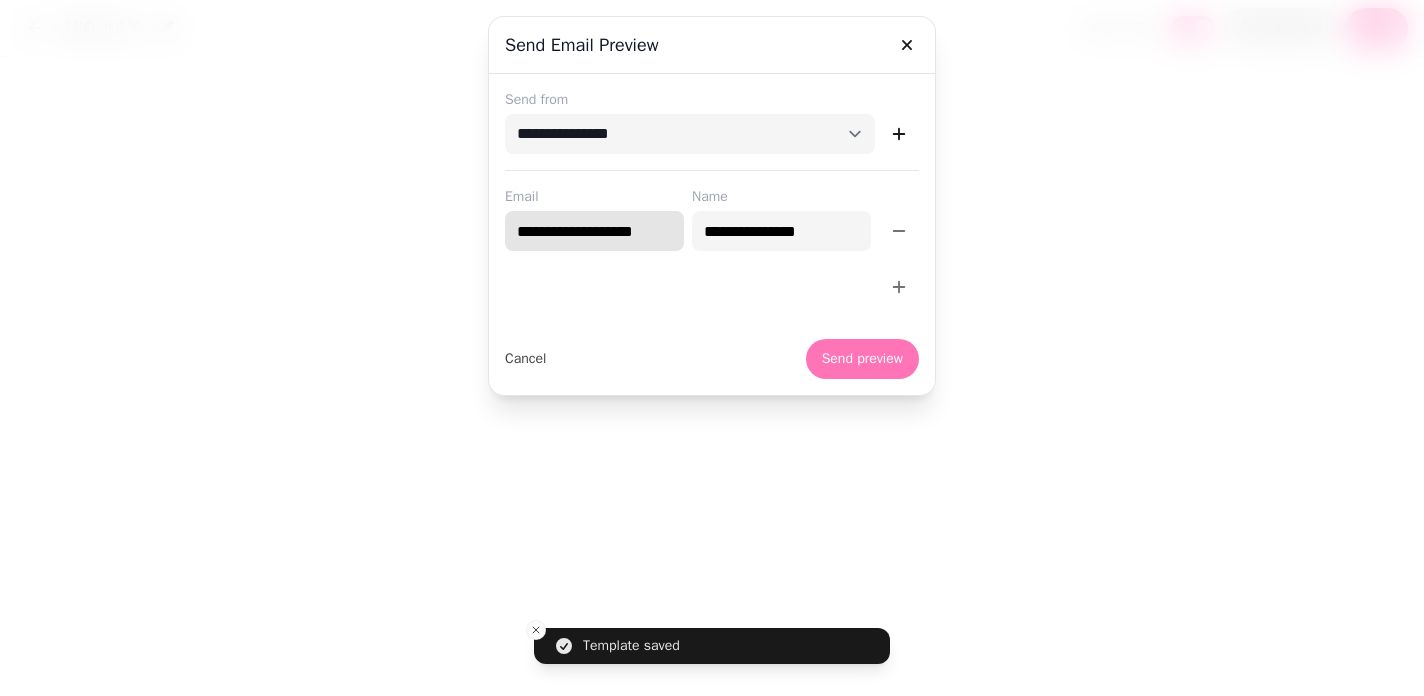 type on "**********" 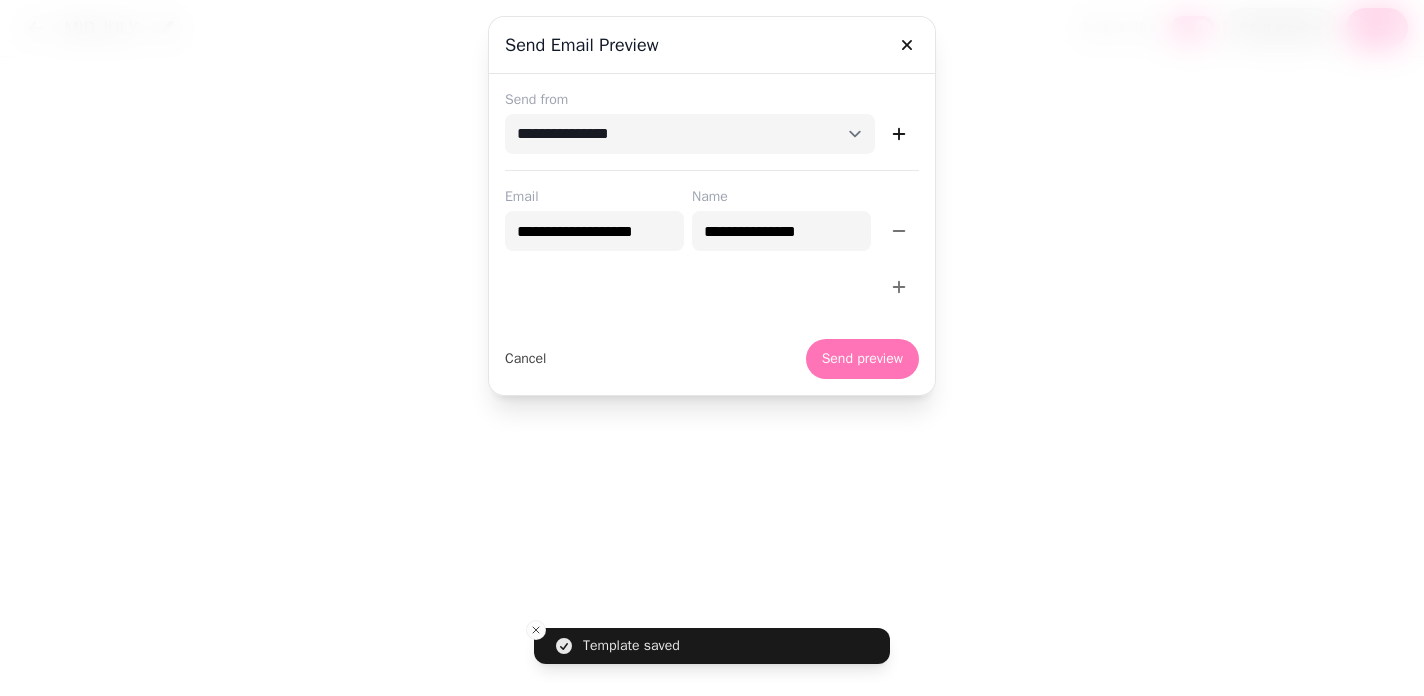 click on "Send preview" at bounding box center (862, 359) 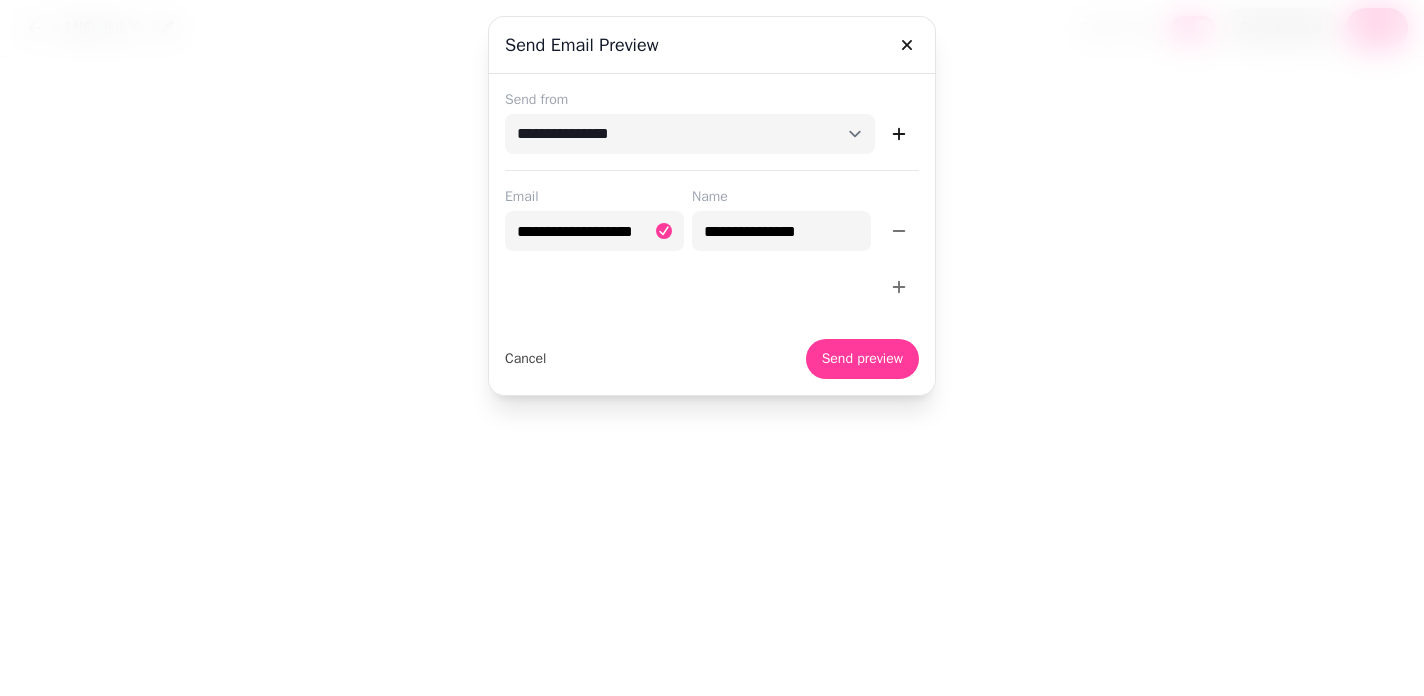 click at bounding box center [712, 348] 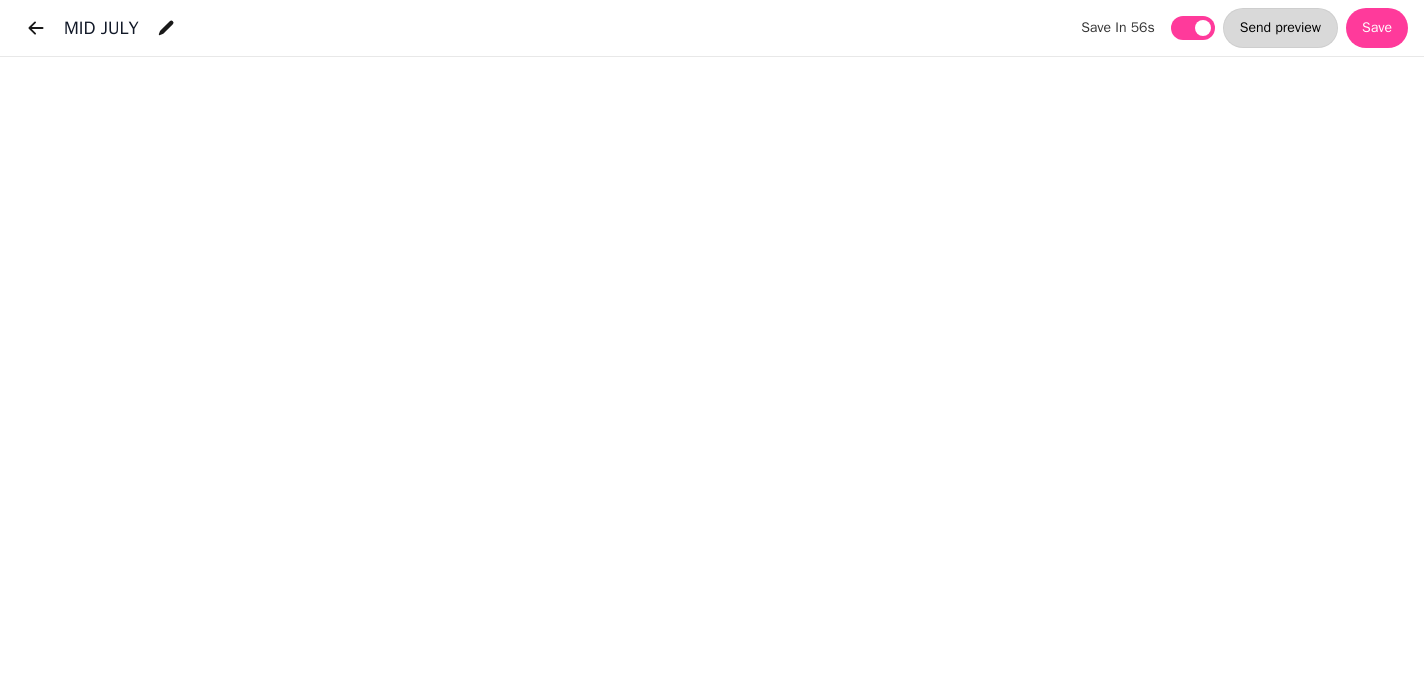 click on "Send preview" at bounding box center [1280, 28] 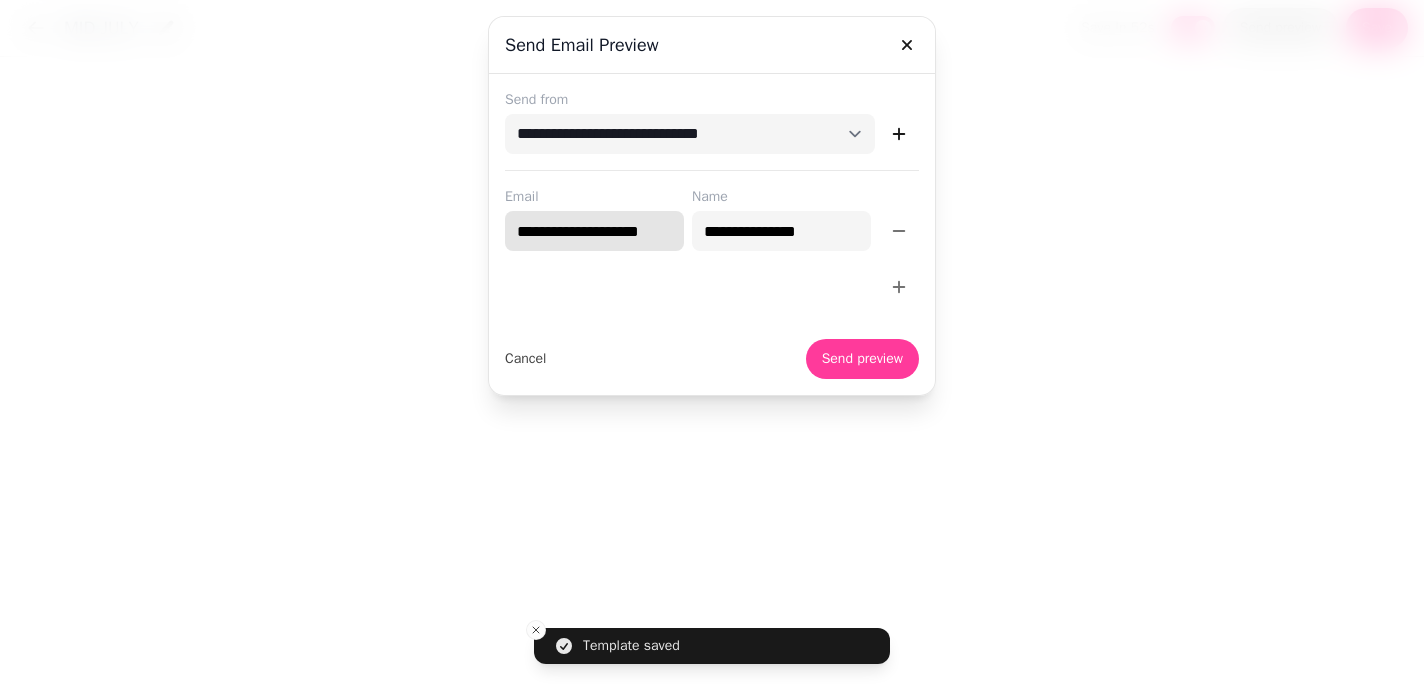 drag, startPoint x: 516, startPoint y: 234, endPoint x: 734, endPoint y: 236, distance: 218.00917 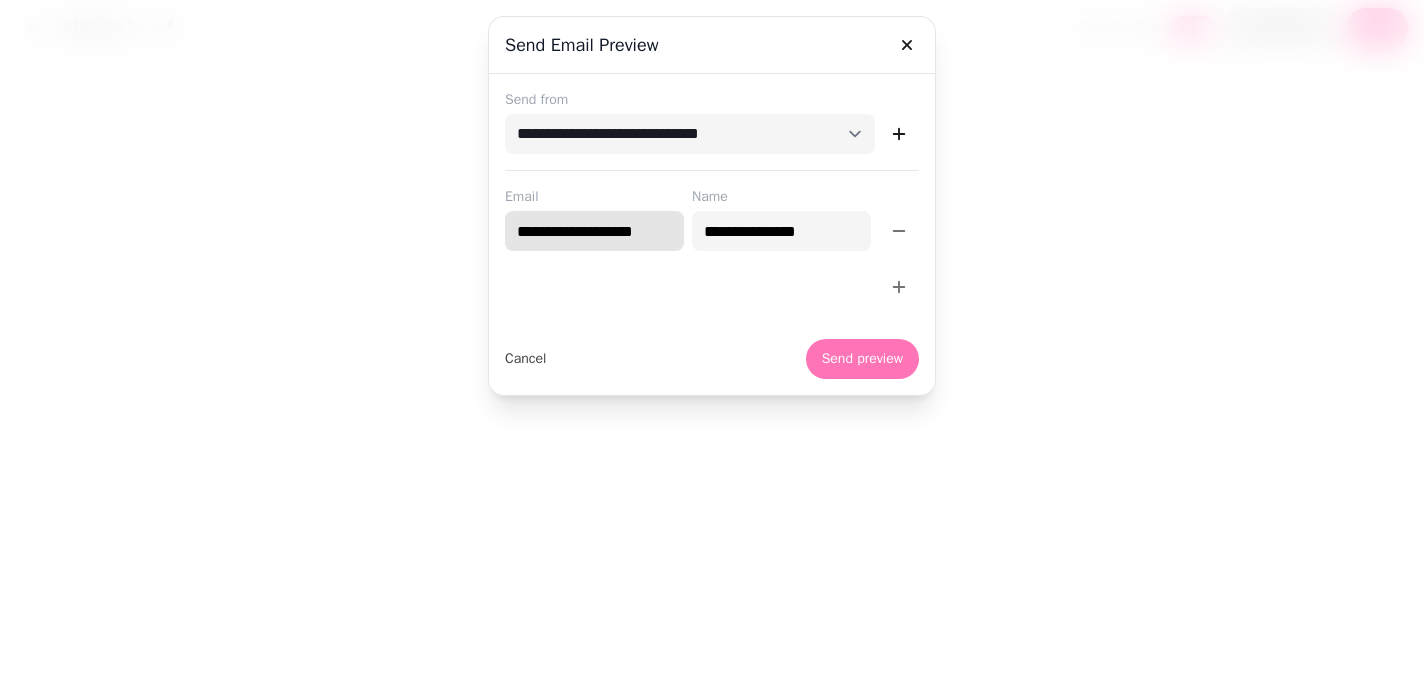 type on "**********" 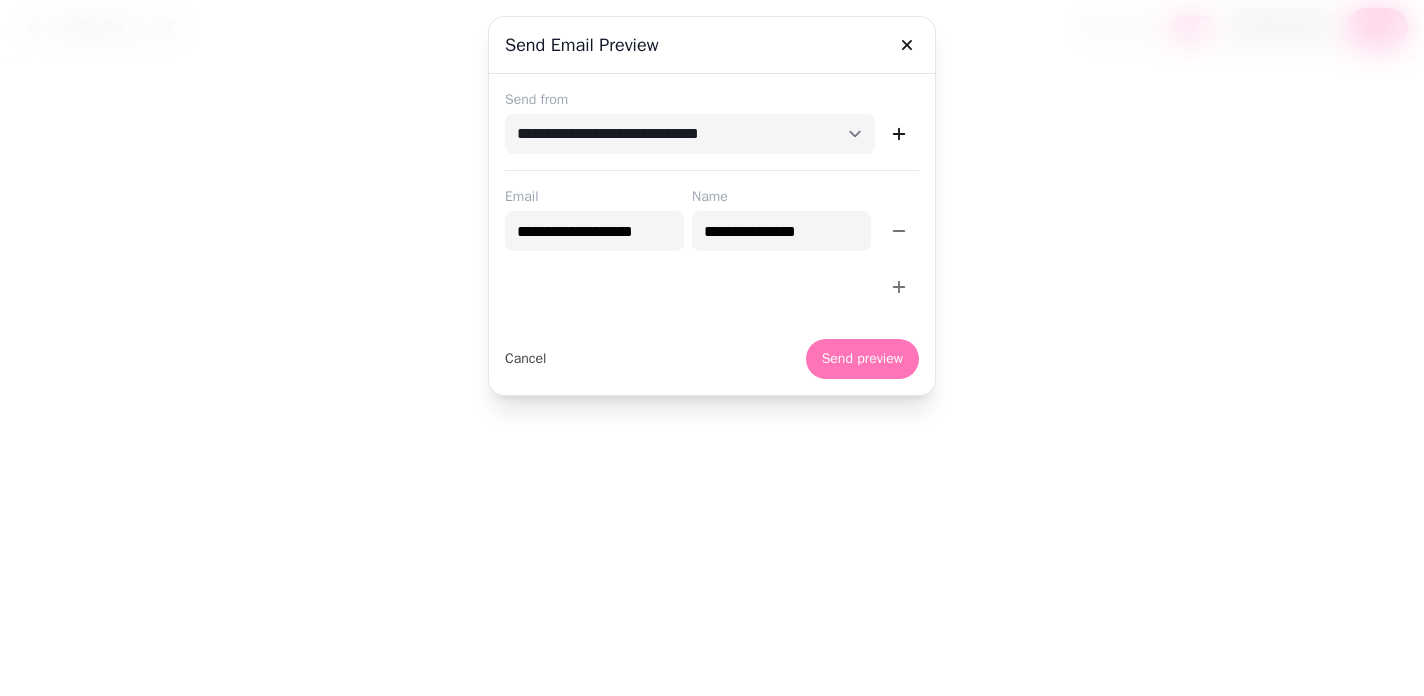 click on "Send preview" at bounding box center [862, 359] 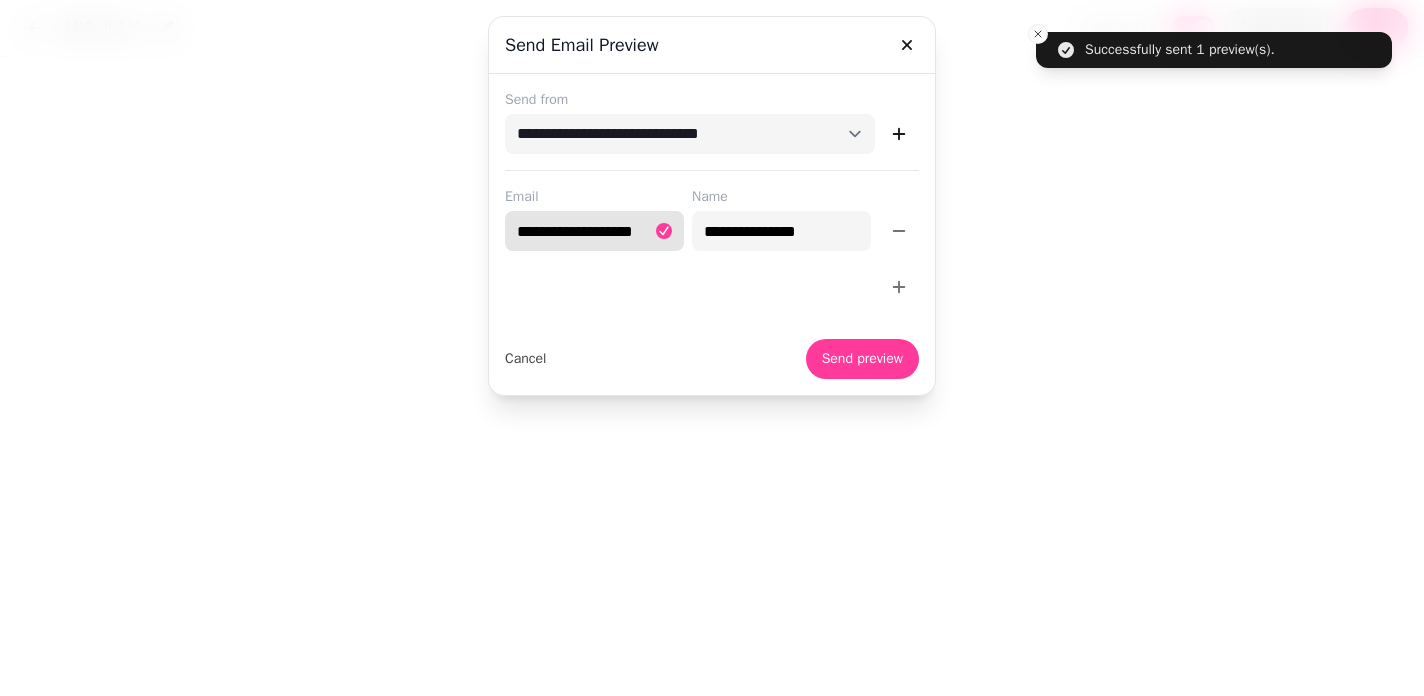 click on "**********" at bounding box center (594, 231) 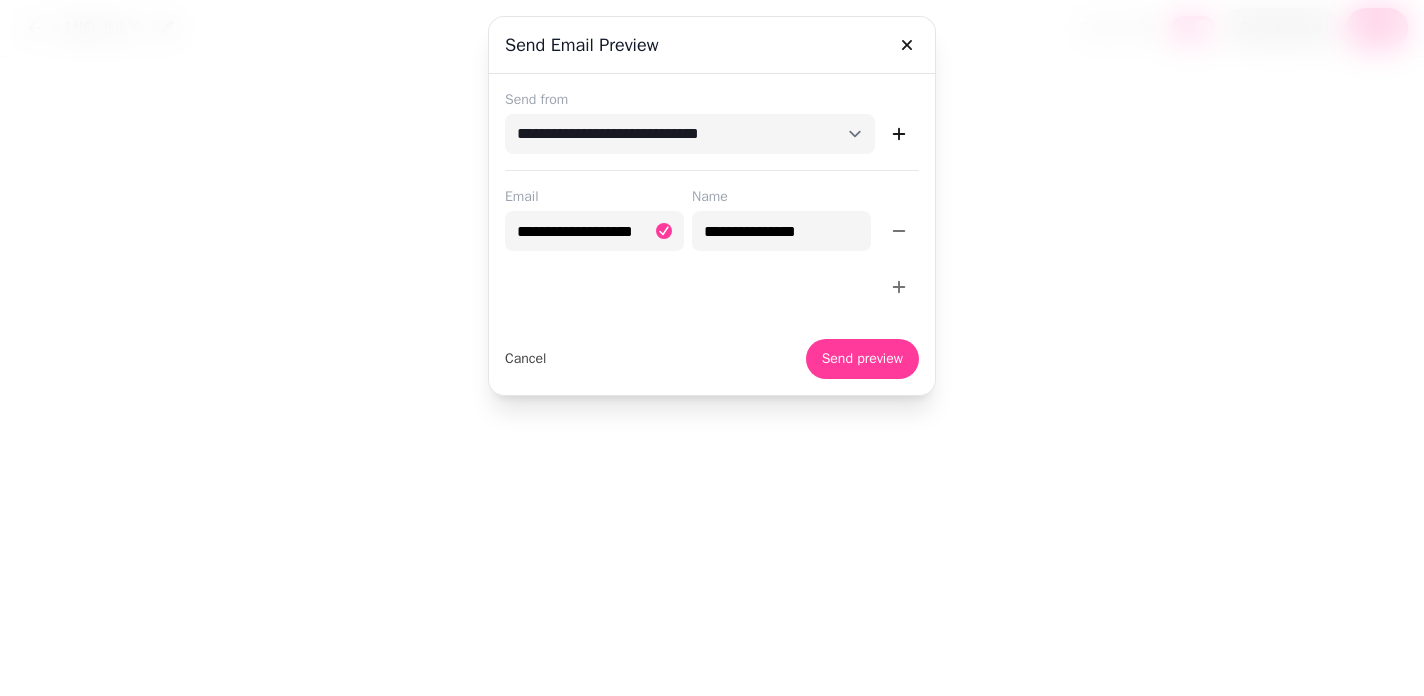 click at bounding box center (712, 348) 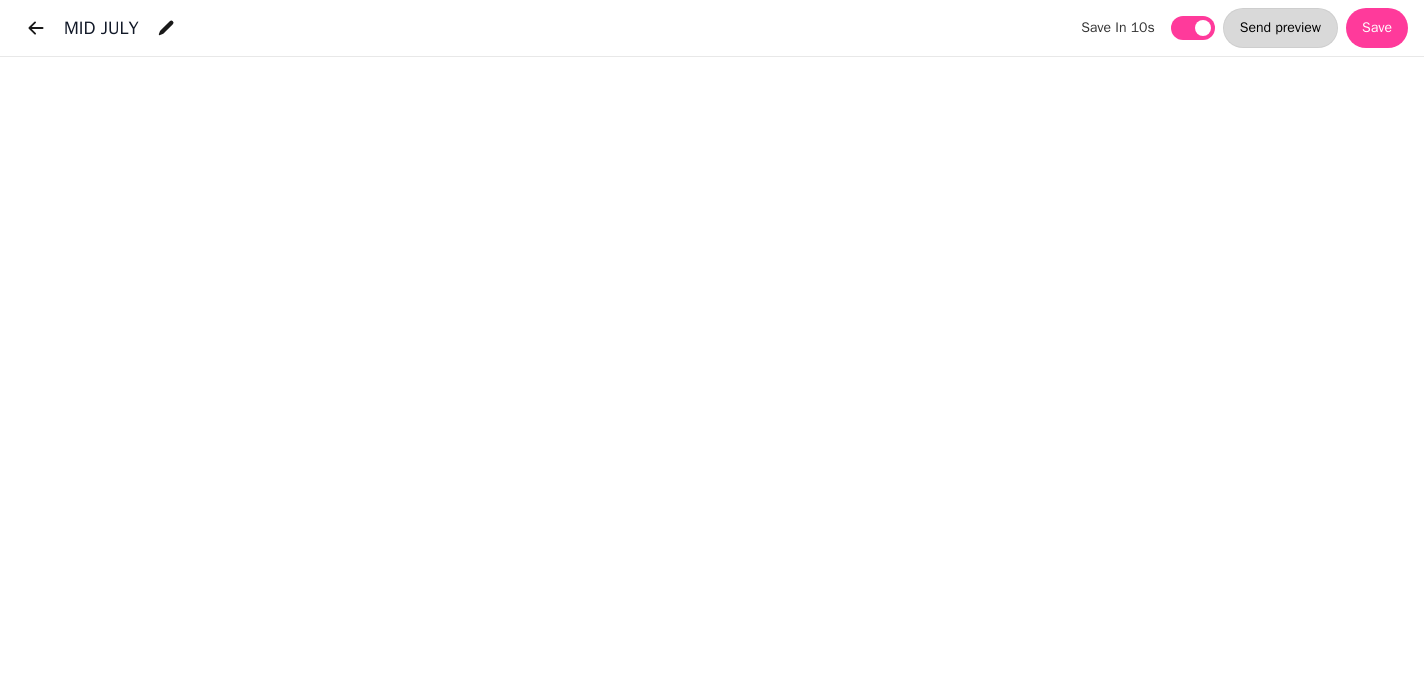 click on "Send preview" at bounding box center [1280, 28] 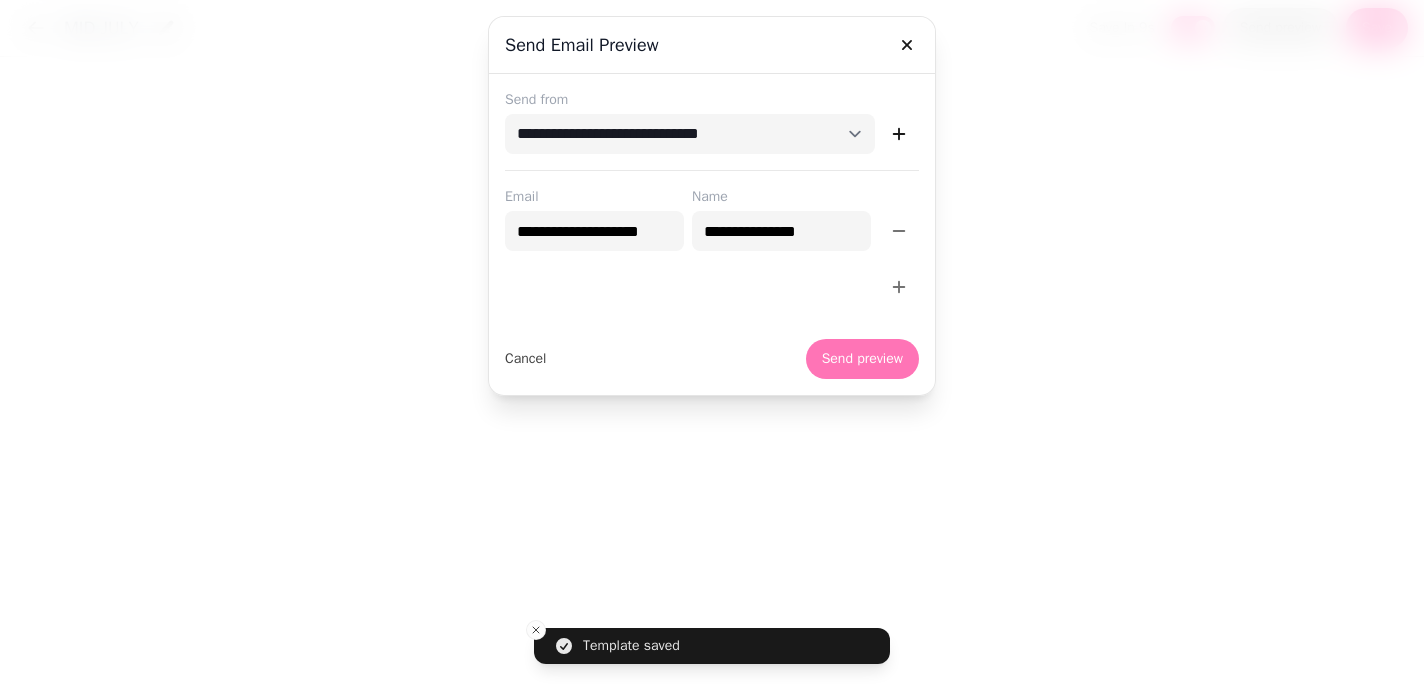 click on "Send preview" at bounding box center [862, 359] 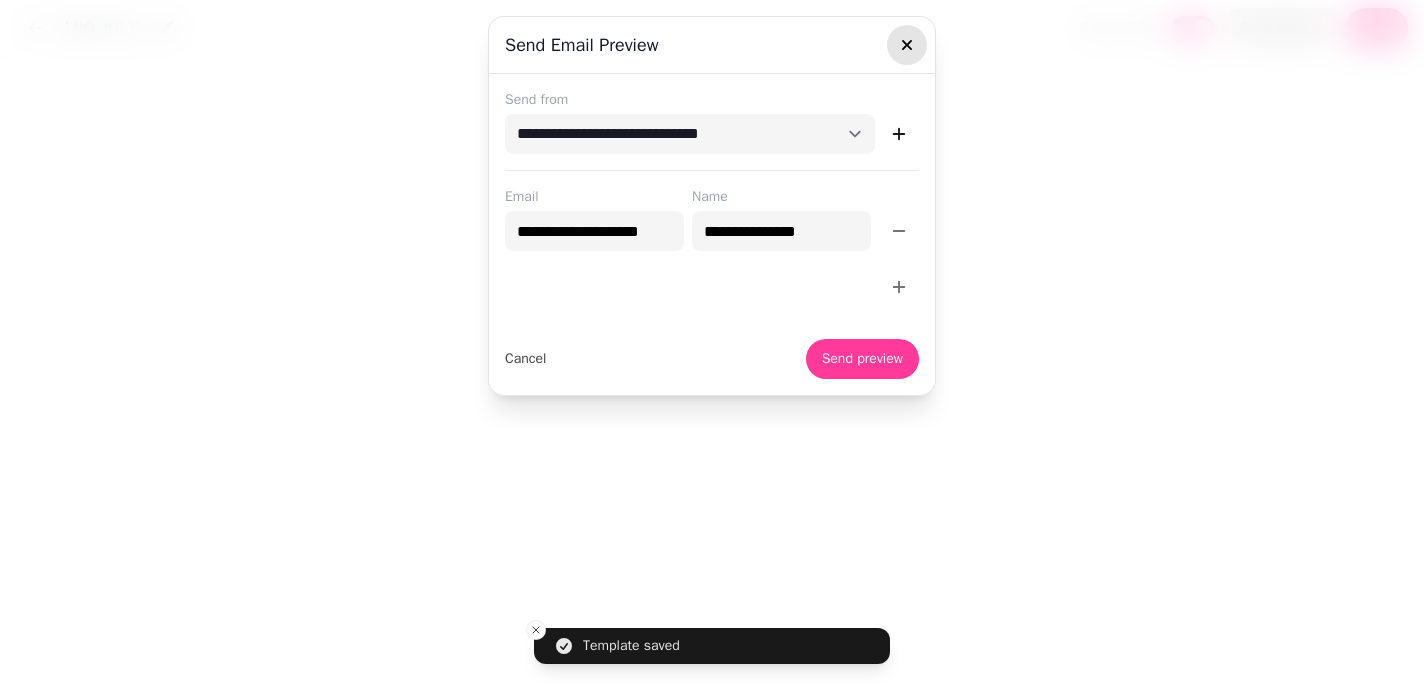 click 